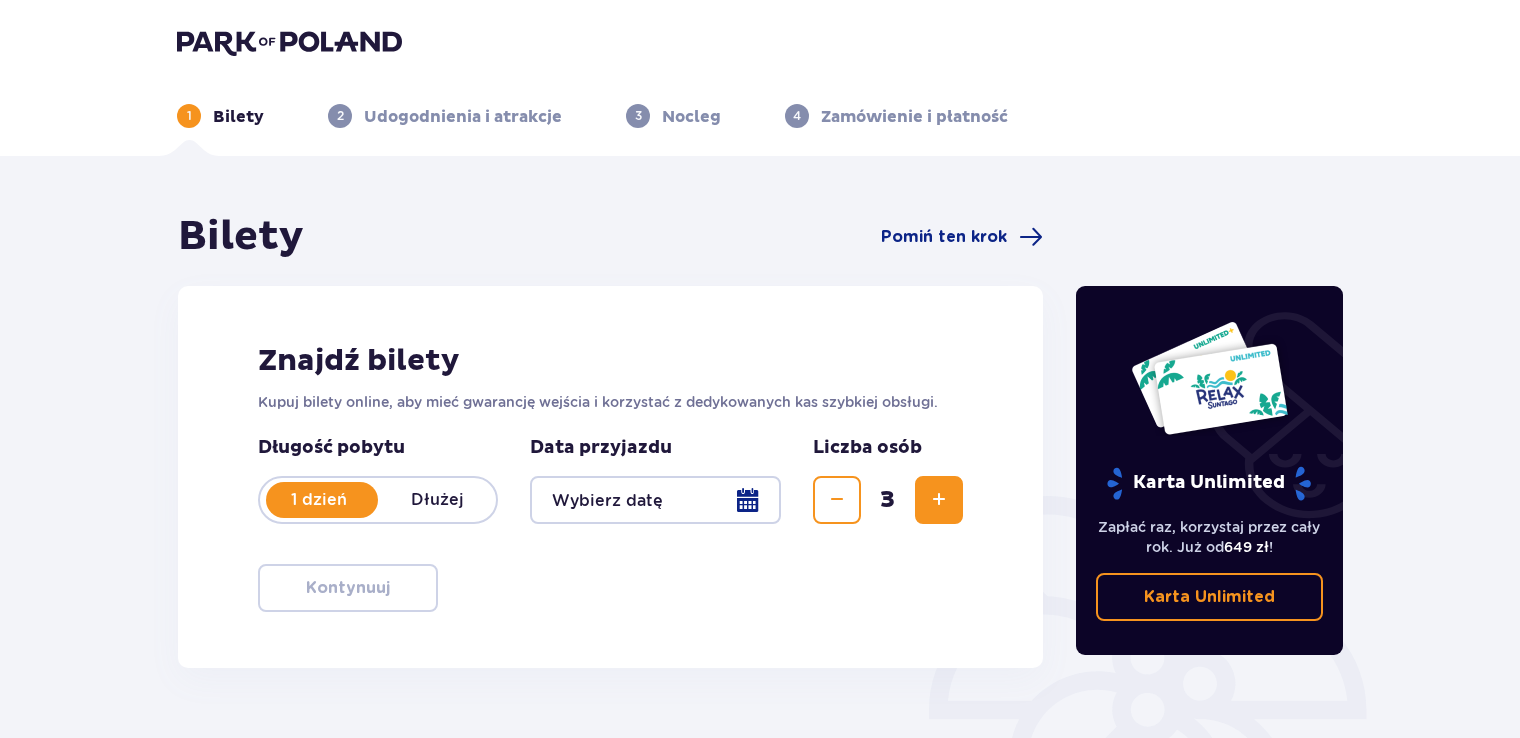 scroll, scrollTop: 40, scrollLeft: 0, axis: vertical 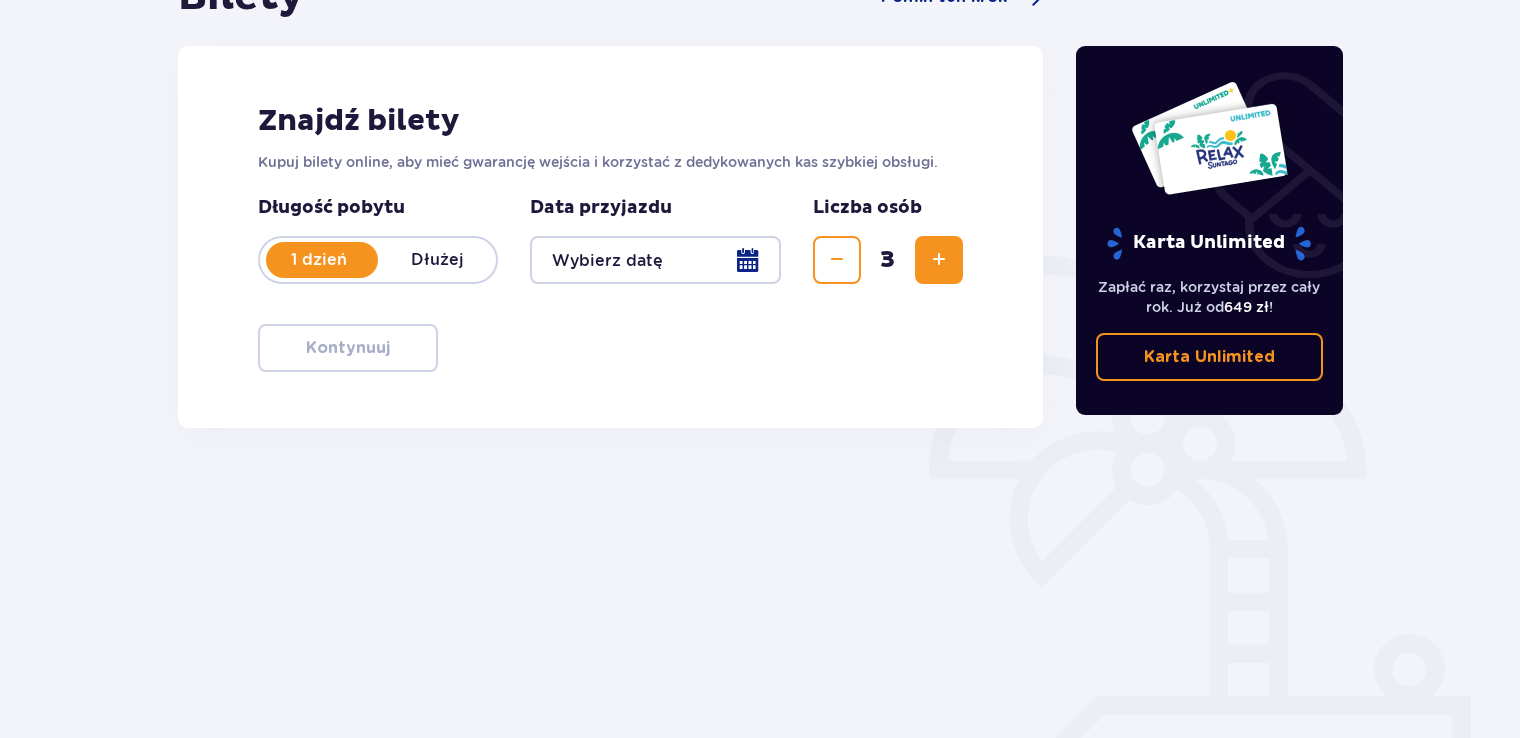 click at bounding box center (655, 260) 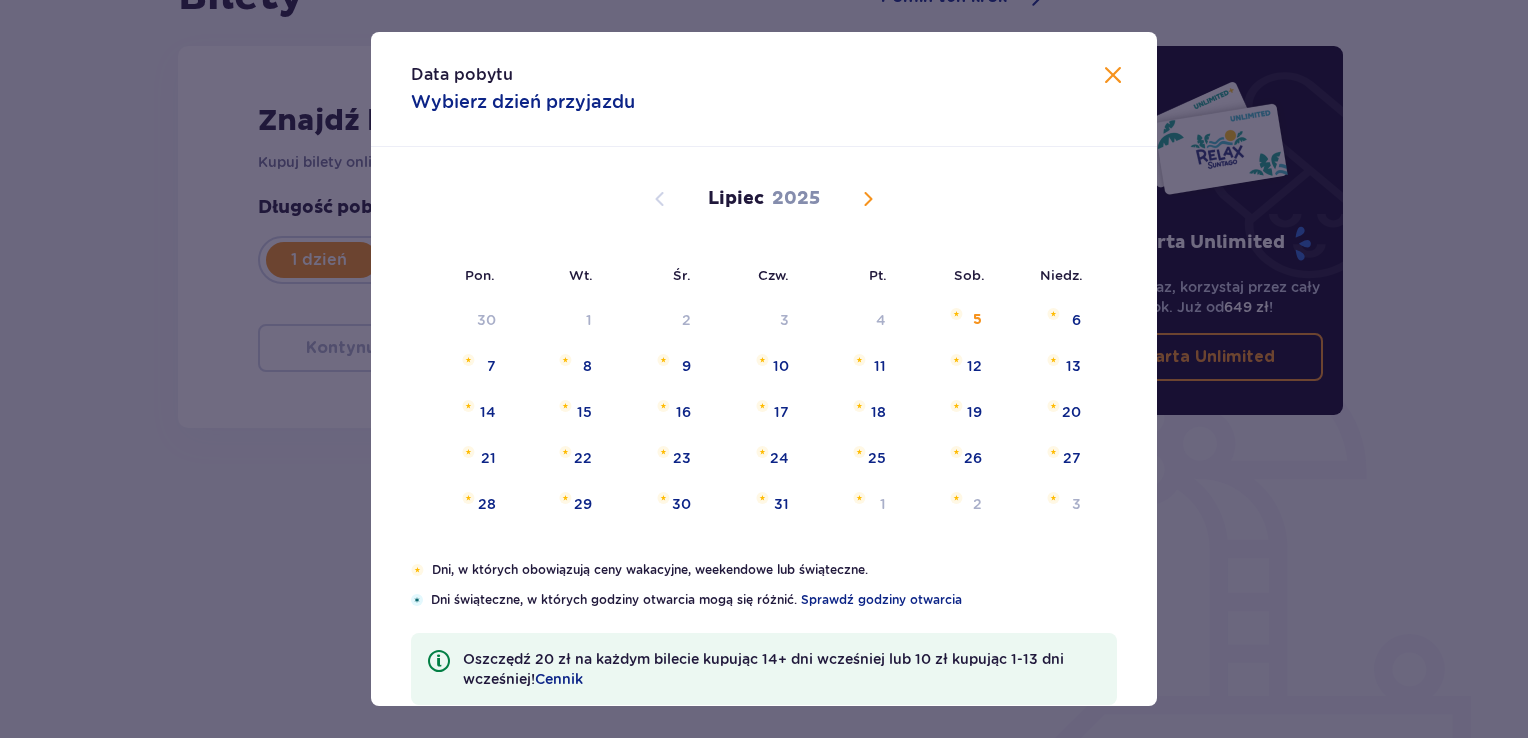click at bounding box center [868, 199] 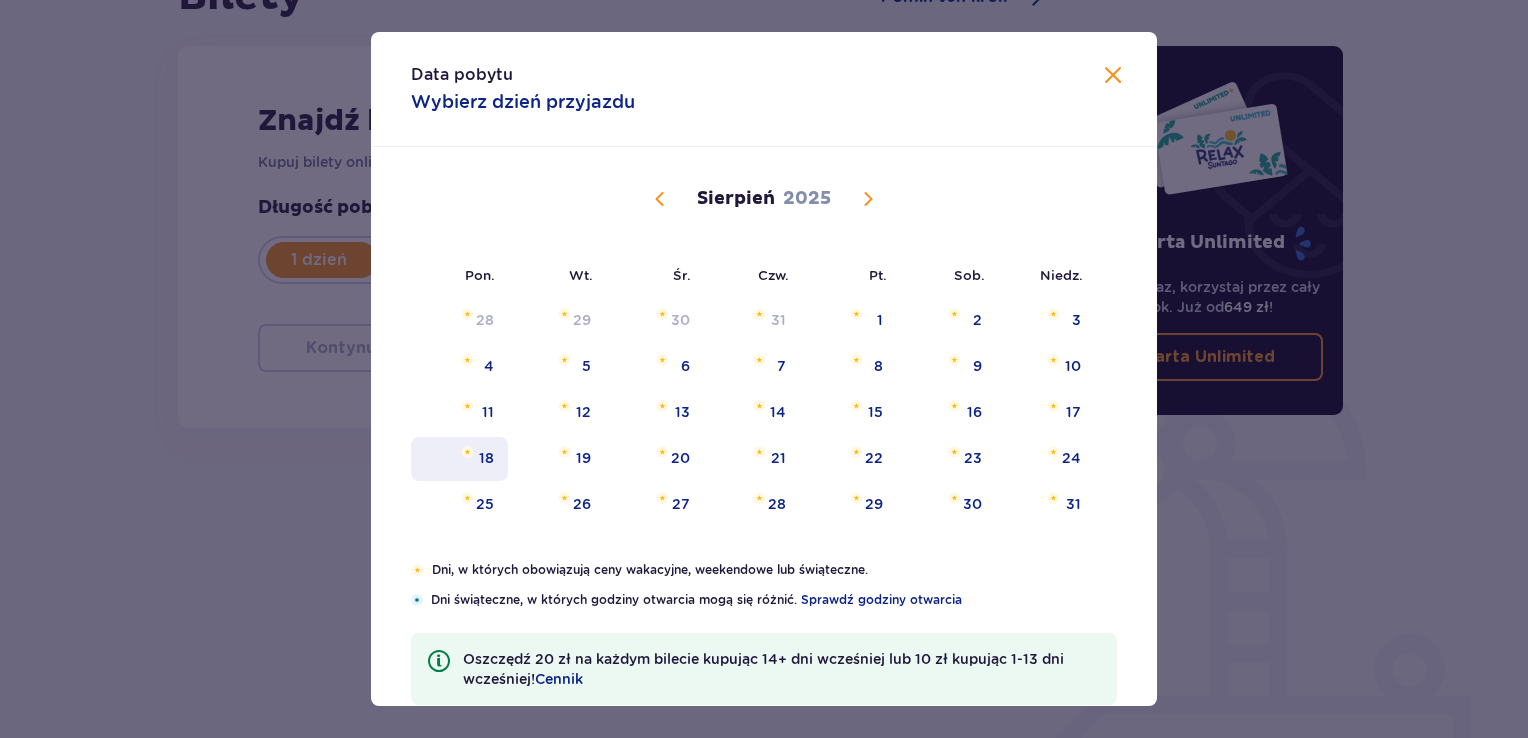 click on "18" at bounding box center (459, 459) 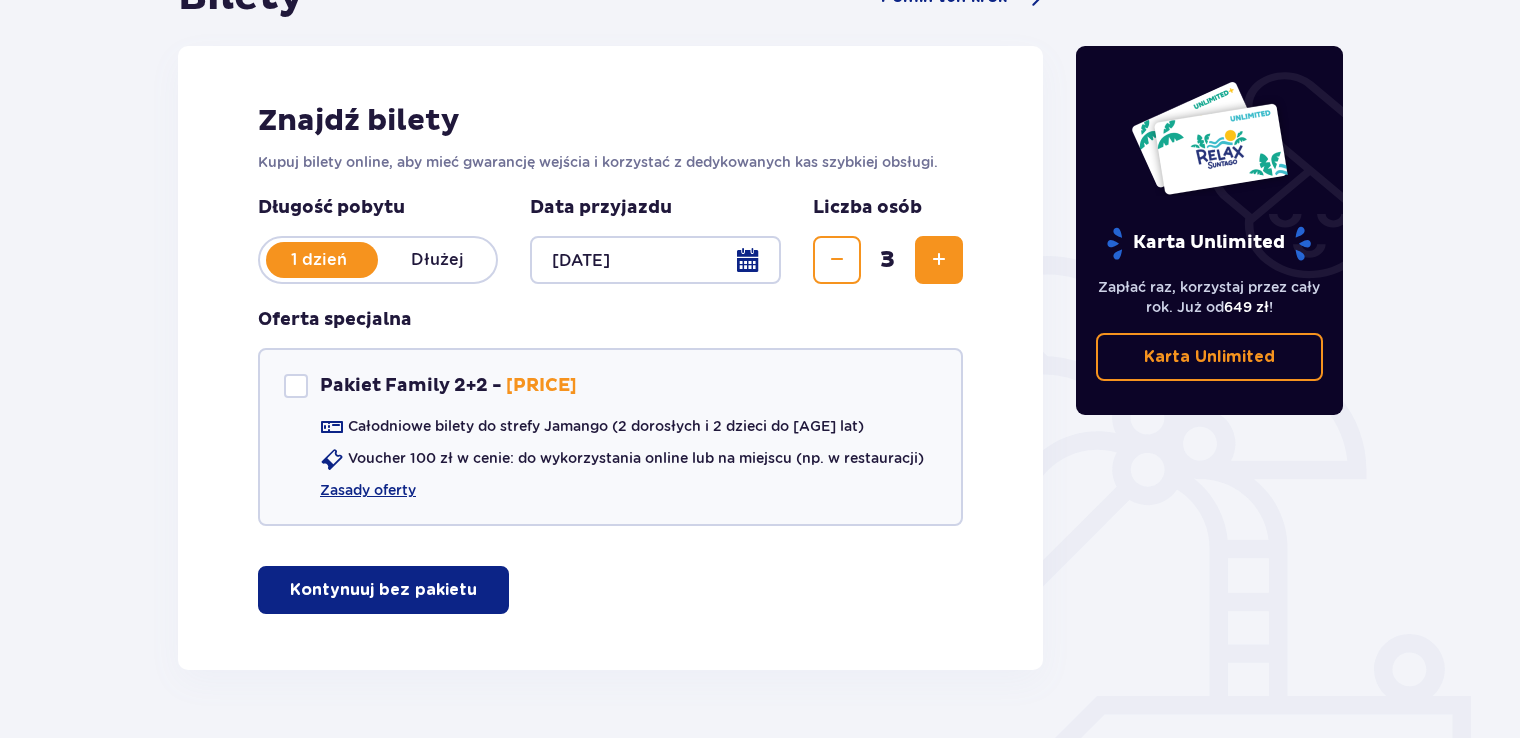 click on "Znajdź bilety Kupuj bilety online, aby mieć gwarancję wejścia i korzystać z dedykowanych kas szybkiej obsługi. Długość pobytu 1 dzień Dłużej Data przyjazdu 18.08.25 Liczba osób 3 Oferta specjalna Pakiet Family 2+2    -  640 PLN Całodniowe bilety do strefy Jamango (2 dorosłych i 2 dzieci do 16 lat) Voucher 100 zł w cenie: do wykorzystania online lub na miejscu (np. w restauracji) Zasady oferty Kontynuuj bez pakietu" at bounding box center (610, 358) 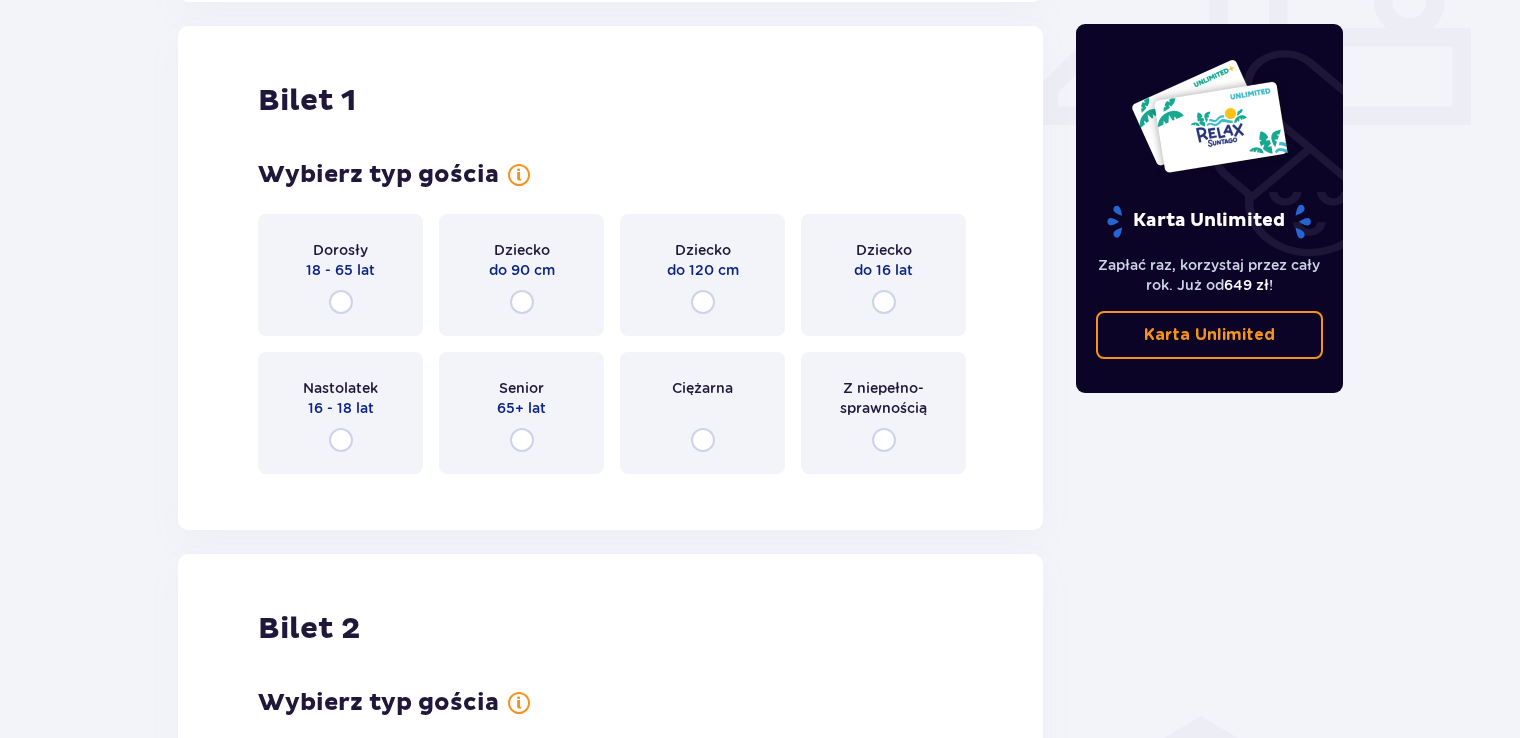 scroll, scrollTop: 909, scrollLeft: 0, axis: vertical 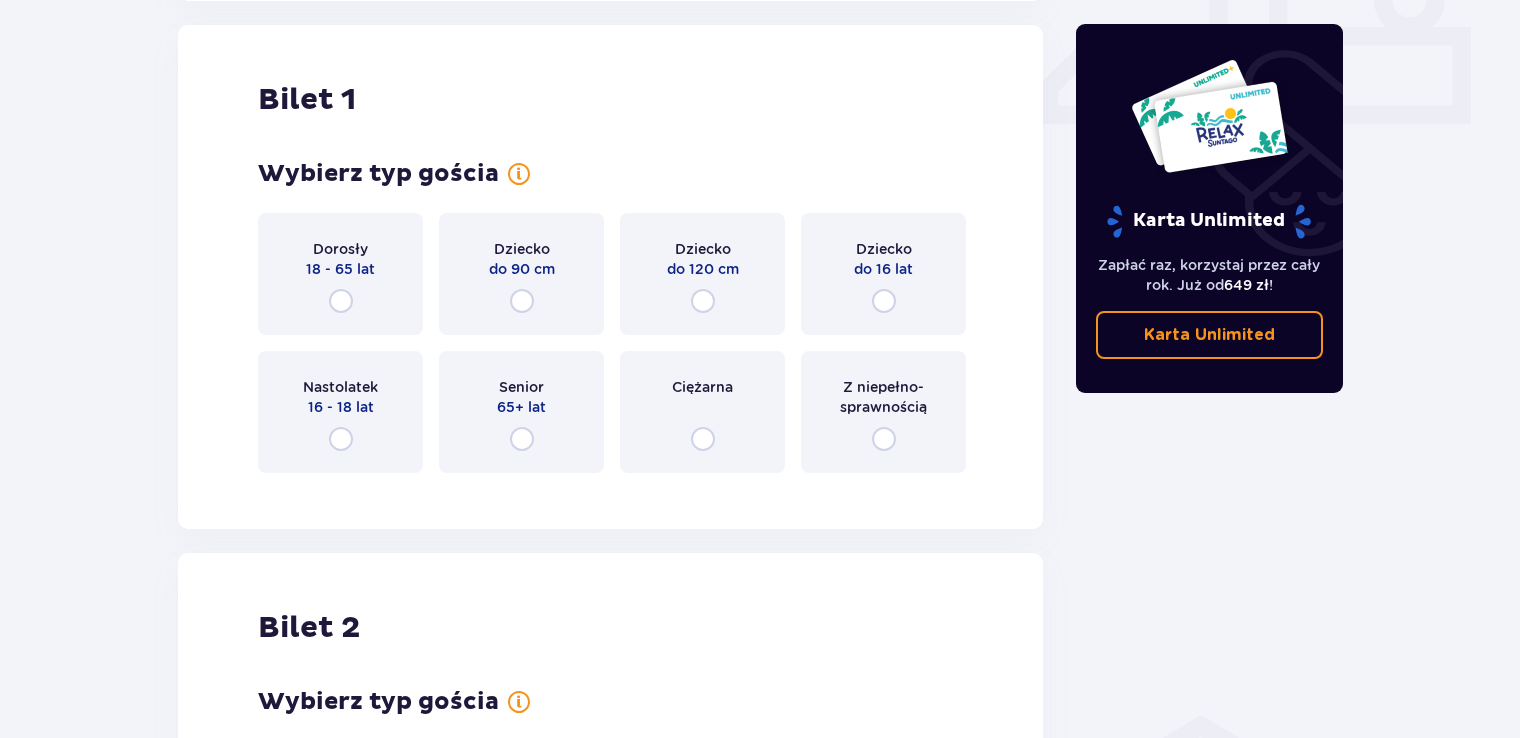 click on "Dorosły 18 - 65 lat" at bounding box center [340, 274] 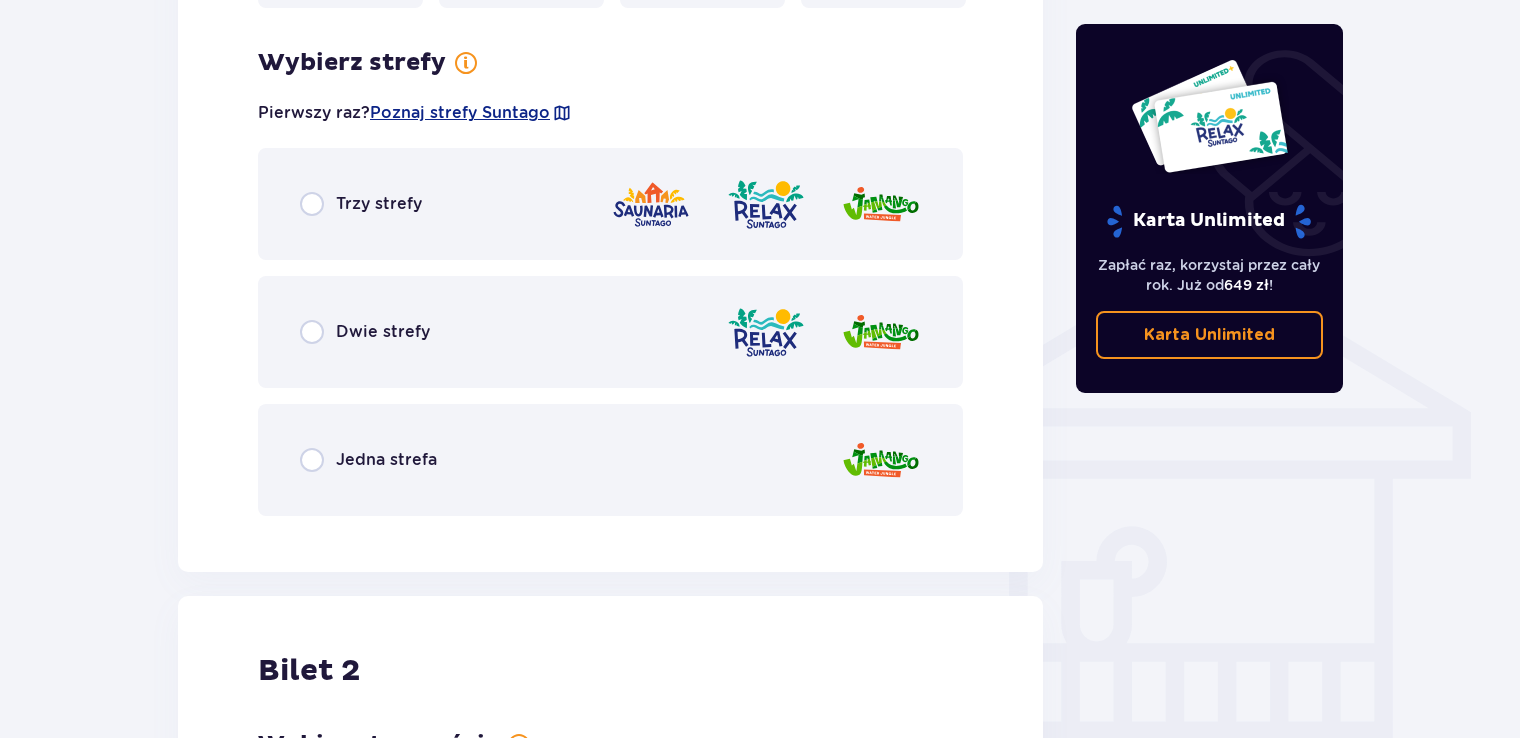 scroll, scrollTop: 1397, scrollLeft: 0, axis: vertical 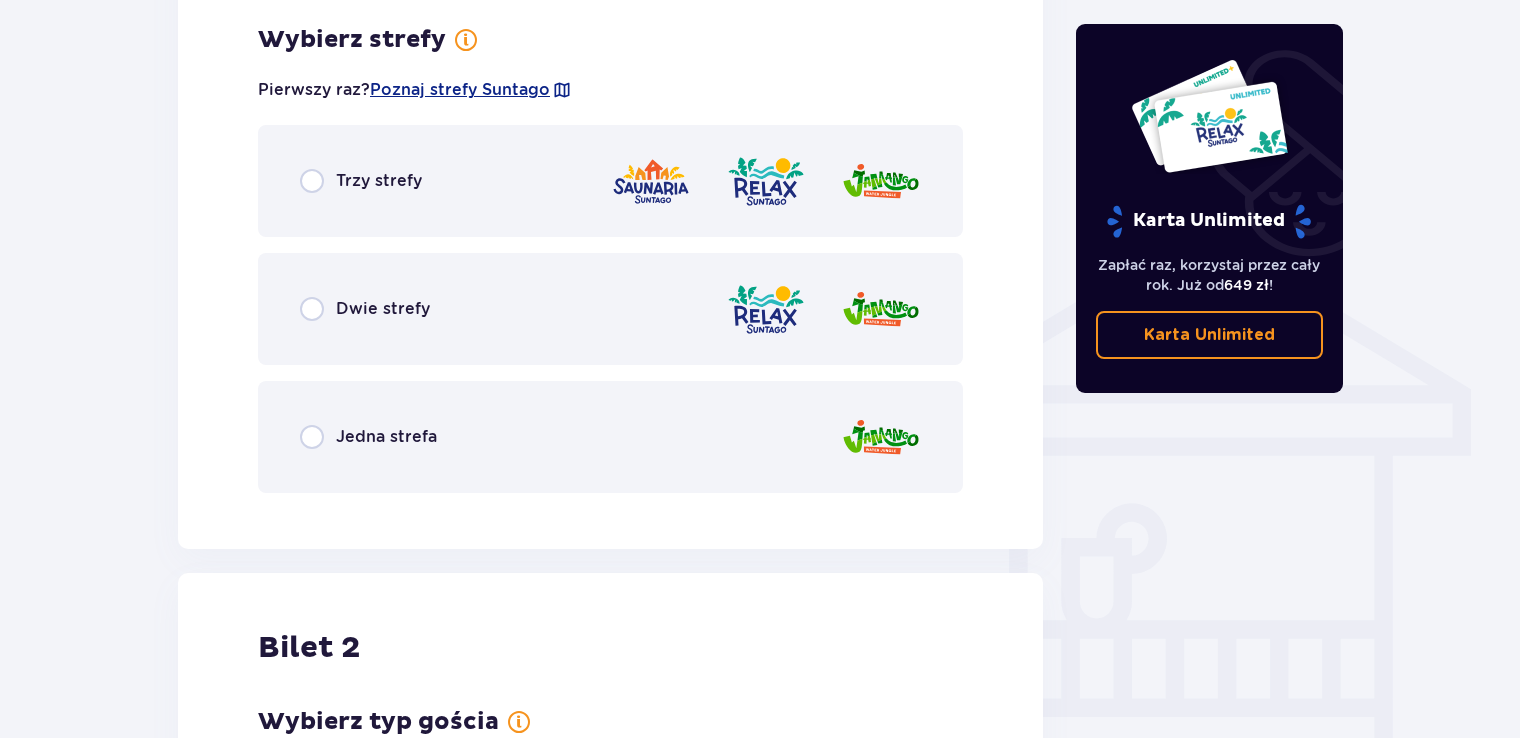 click on "Bilet   1 Wybierz typ gościa Dorosły 18 - 65 lat Dziecko do 90 cm Dziecko do 120 cm Dziecko do 16 lat Nastolatek 16 - 18 lat Senior 65+ lat Ciężarna Z niepełno­sprawnością Wybierz strefy Pierwszy raz?  Poznaj strefy Suntago Trzy strefy Dwie strefy Jedna strefa" at bounding box center (610, 43) 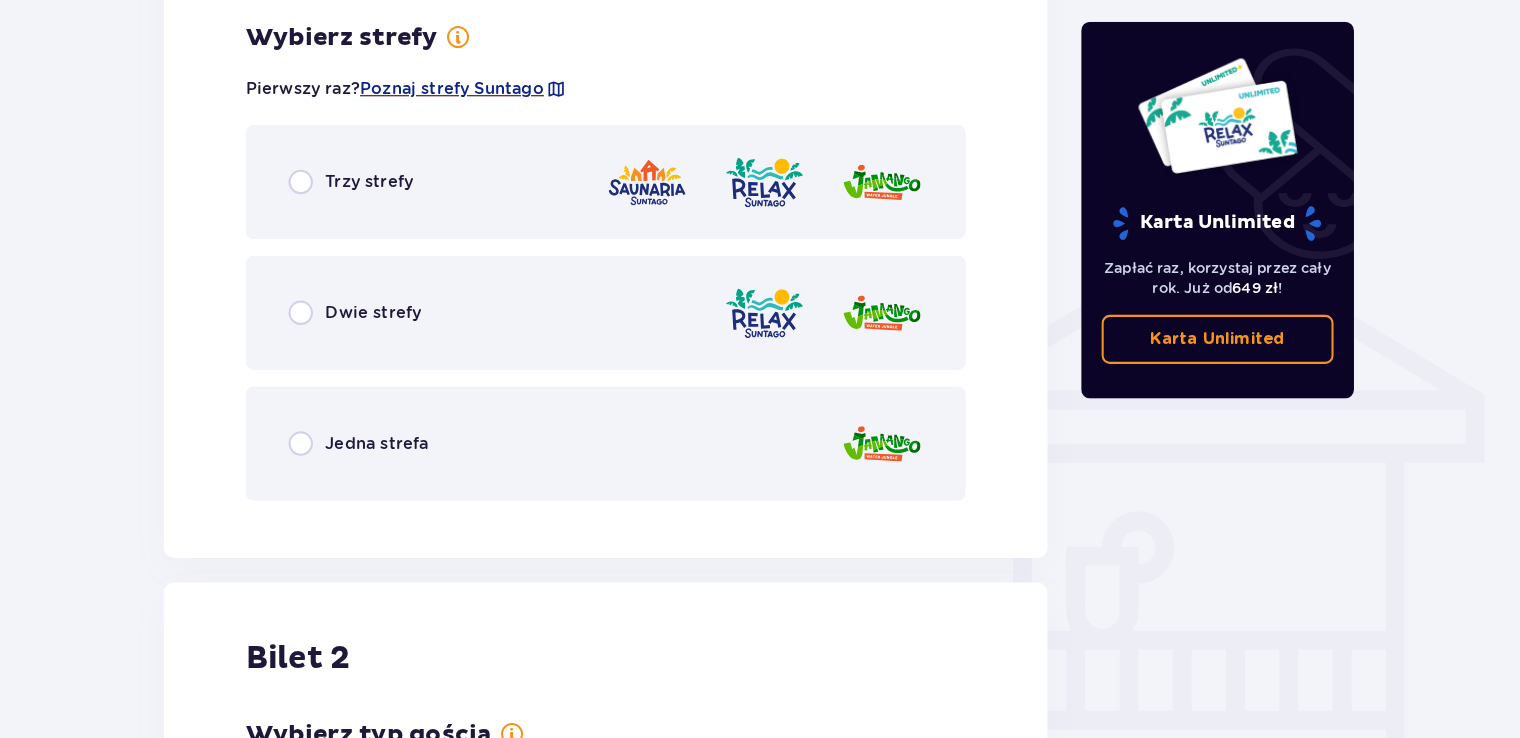 scroll, scrollTop: 1397, scrollLeft: 0, axis: vertical 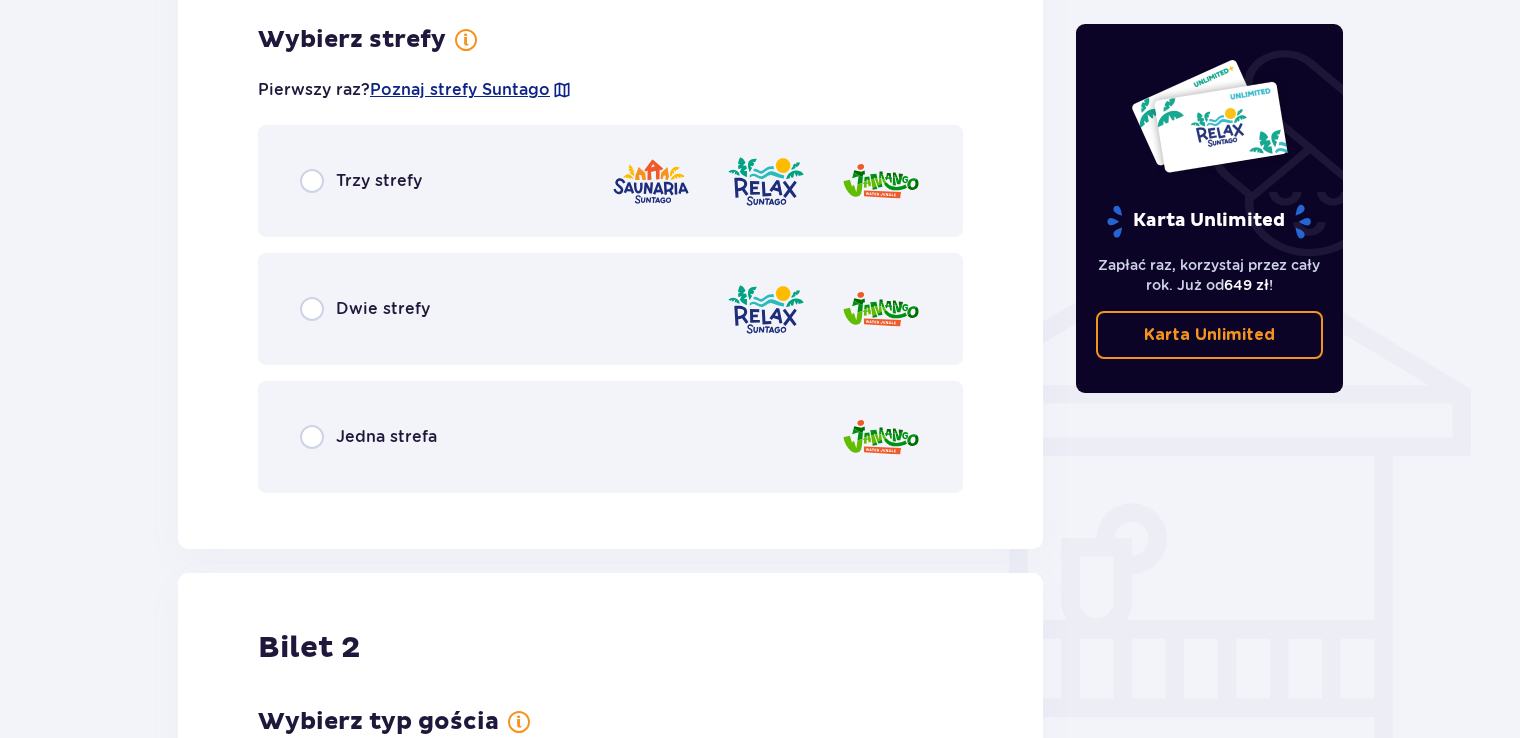 click on "Dwie strefy" at bounding box center (610, 309) 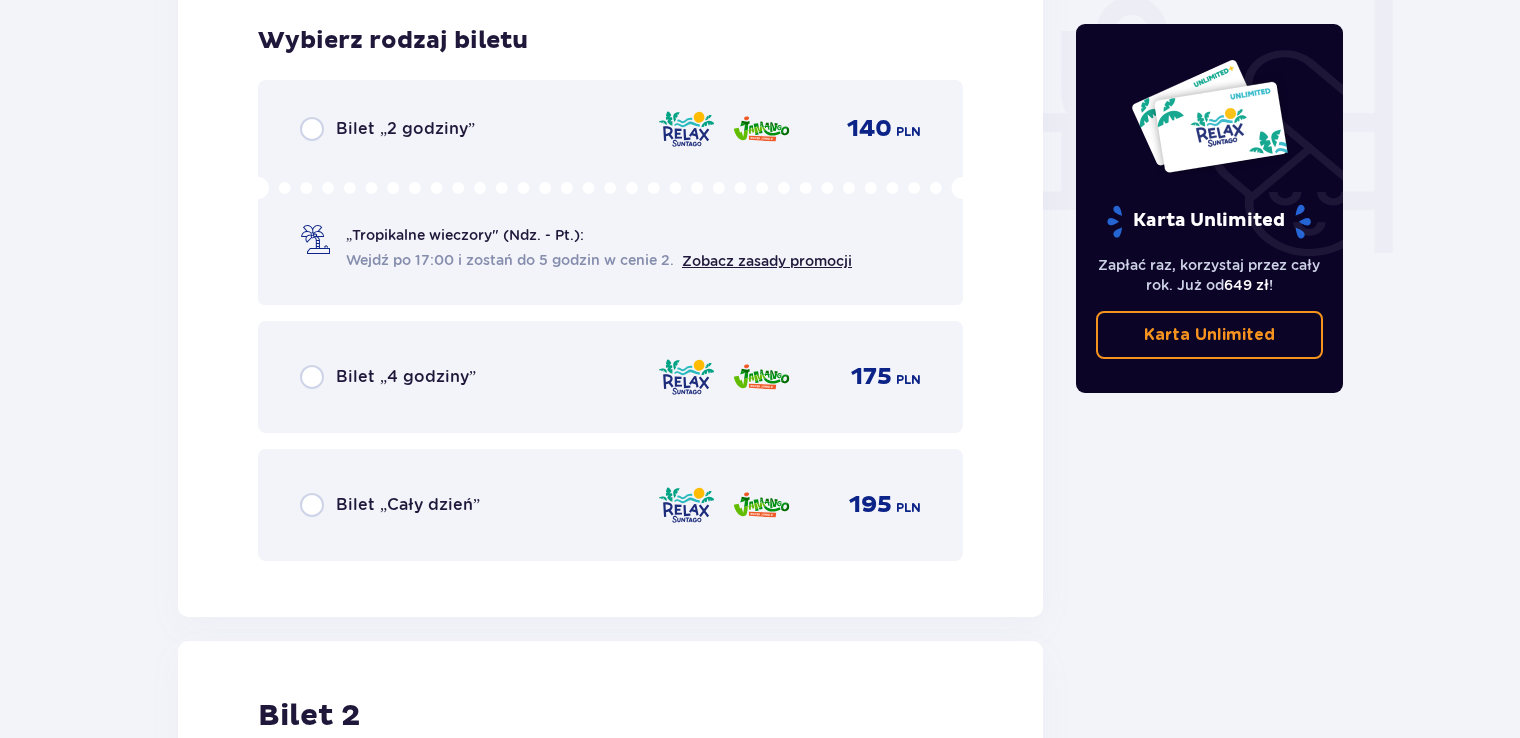 click on "Bilety Pomiń ten krok Znajdź bilety Kupuj bilety online, aby mieć gwarancję wejścia i korzystać z dedykowanych kas szybkiej obsługi. Długość pobytu 1 dzień Dłużej Data przyjazdu 18.08.25 Liczba osób 3 Oferta specjalna Pakiet Family 2+2    -  640 PLN Całodniowe bilety do strefy Jamango (2 dorosłych i 2 dzieci do 16 lat) Voucher 100 zł w cenie: do wykorzystania online lub na miejscu (np. w restauracji) Zasady oferty Kontynuuj bez pakietu Bilet   1 Wybierz typ gościa Dorosły 18 - 65 lat Dziecko do 90 cm Dziecko do 120 cm Dziecko do 16 lat Nastolatek 16 - 18 lat Senior 65+ lat Ciężarna Z niepełno­sprawnością Wybierz strefy Pierwszy raz?  Poznaj strefy Suntago Trzy strefy Dwie strefy Jedna strefa Wybierz rodzaj biletu Bilet „2 godziny” 140 PLN „Tropikalne wieczory" (Ndz. - Pt.): Wejdź po 17:00 i zostań do 5 godzin w cenie 2. Zobacz zasady promocji Bilet „4 godziny” 175 PLN Bilet „Cały dzień” 195 PLN Bilet   2 Wybierz typ gościa Dorosły 18 - 65 lat Dziecko do 90 cm" at bounding box center (760, 70) 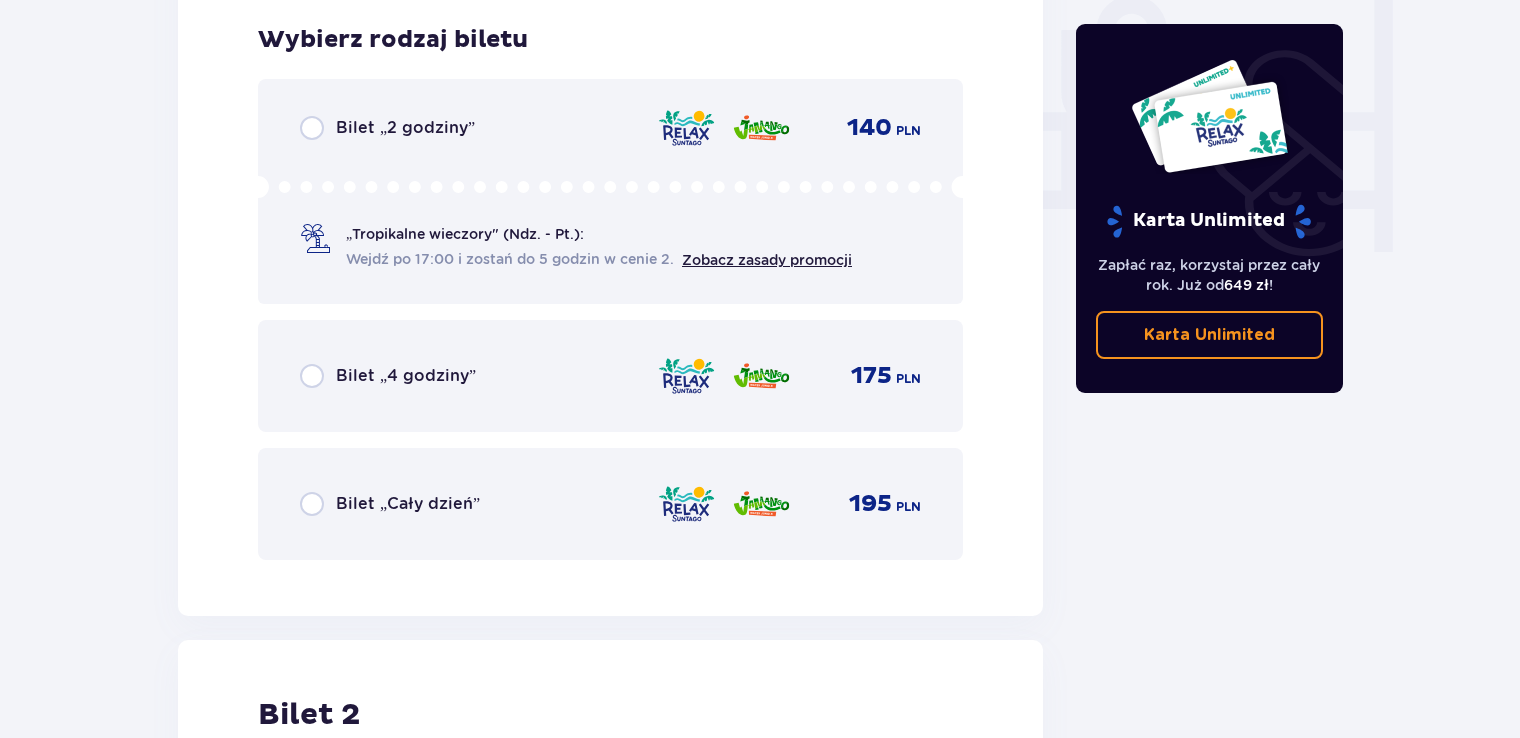 click on "Bilet „Cały dzień” 195 PLN" at bounding box center [610, 504] 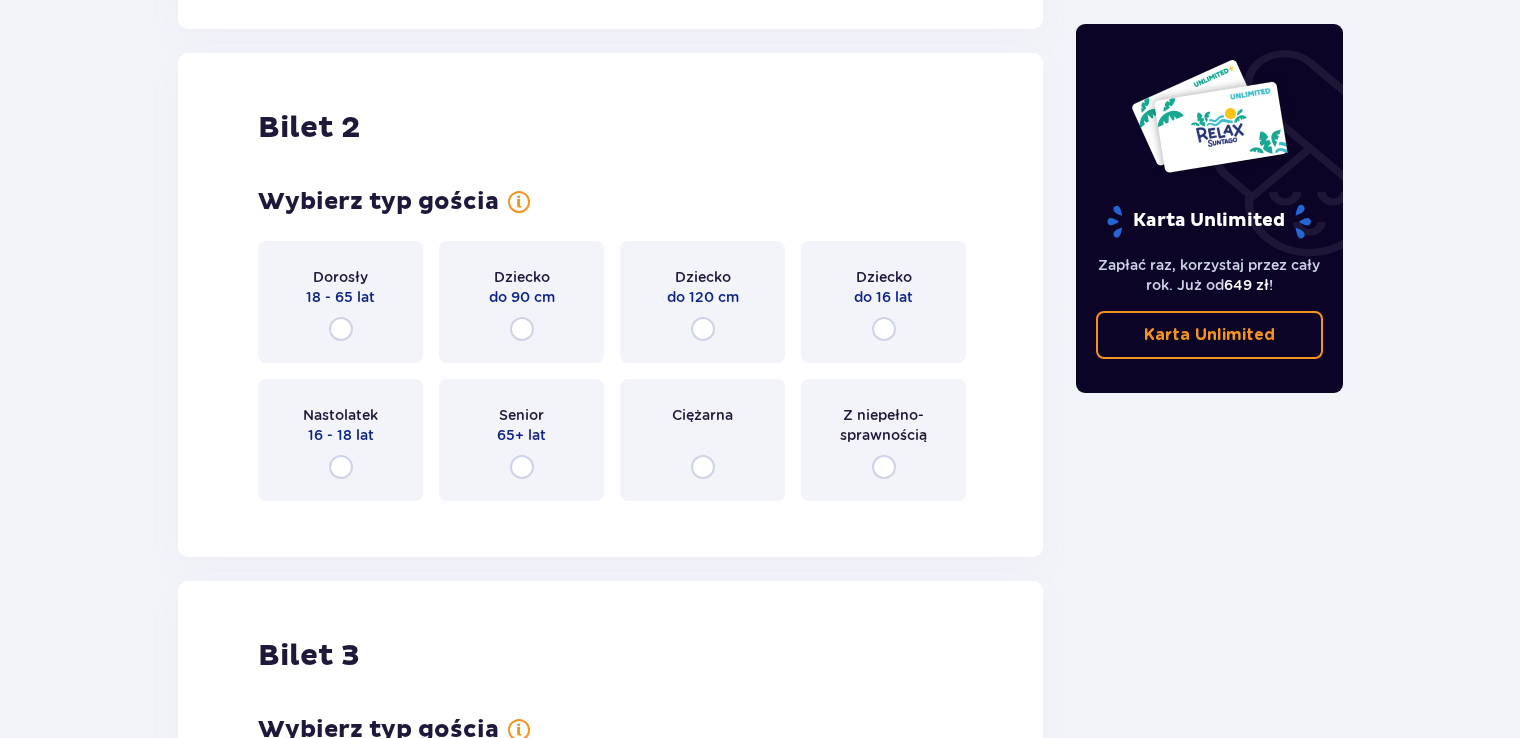 scroll, scrollTop: 2519, scrollLeft: 0, axis: vertical 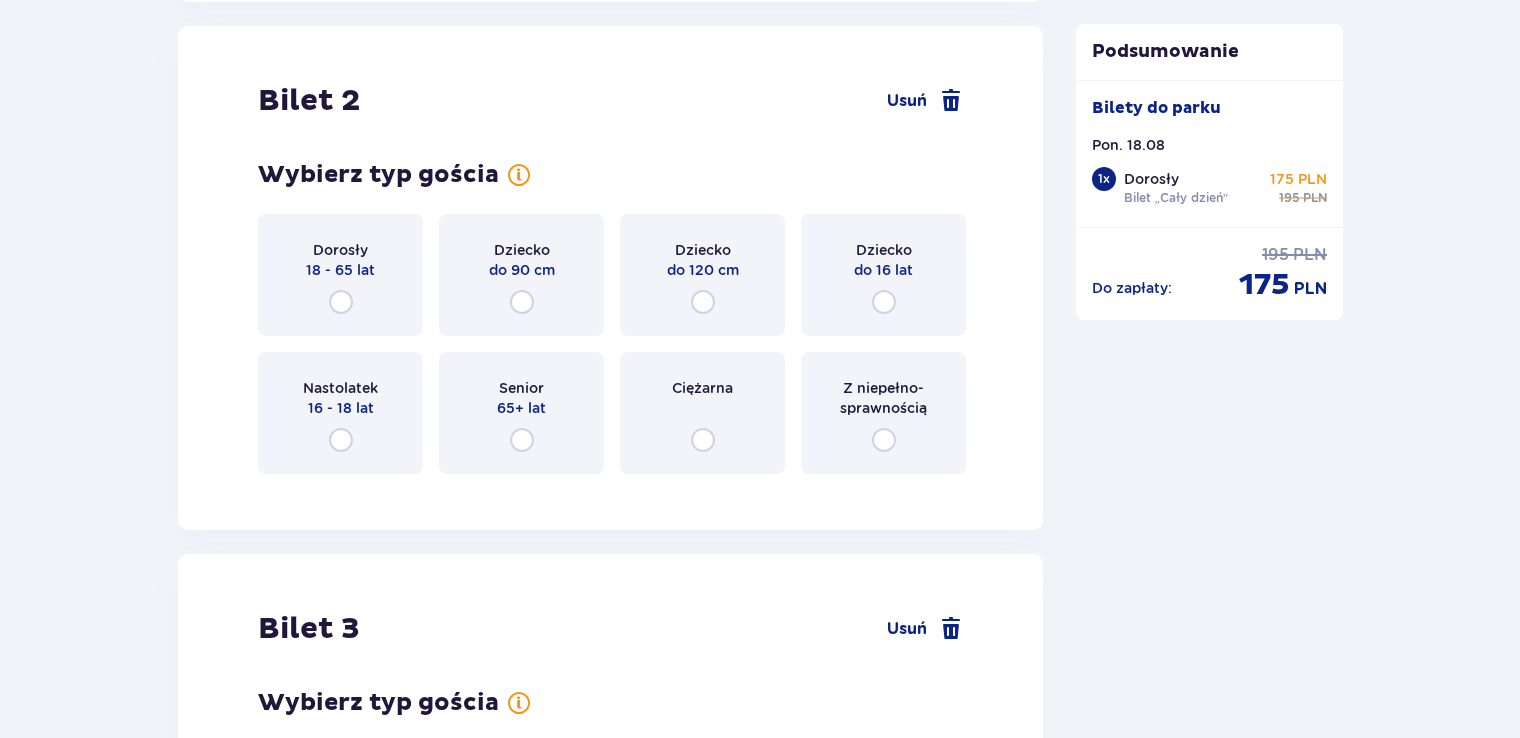 click on "Dorosły 18 - 65 lat" at bounding box center (340, 275) 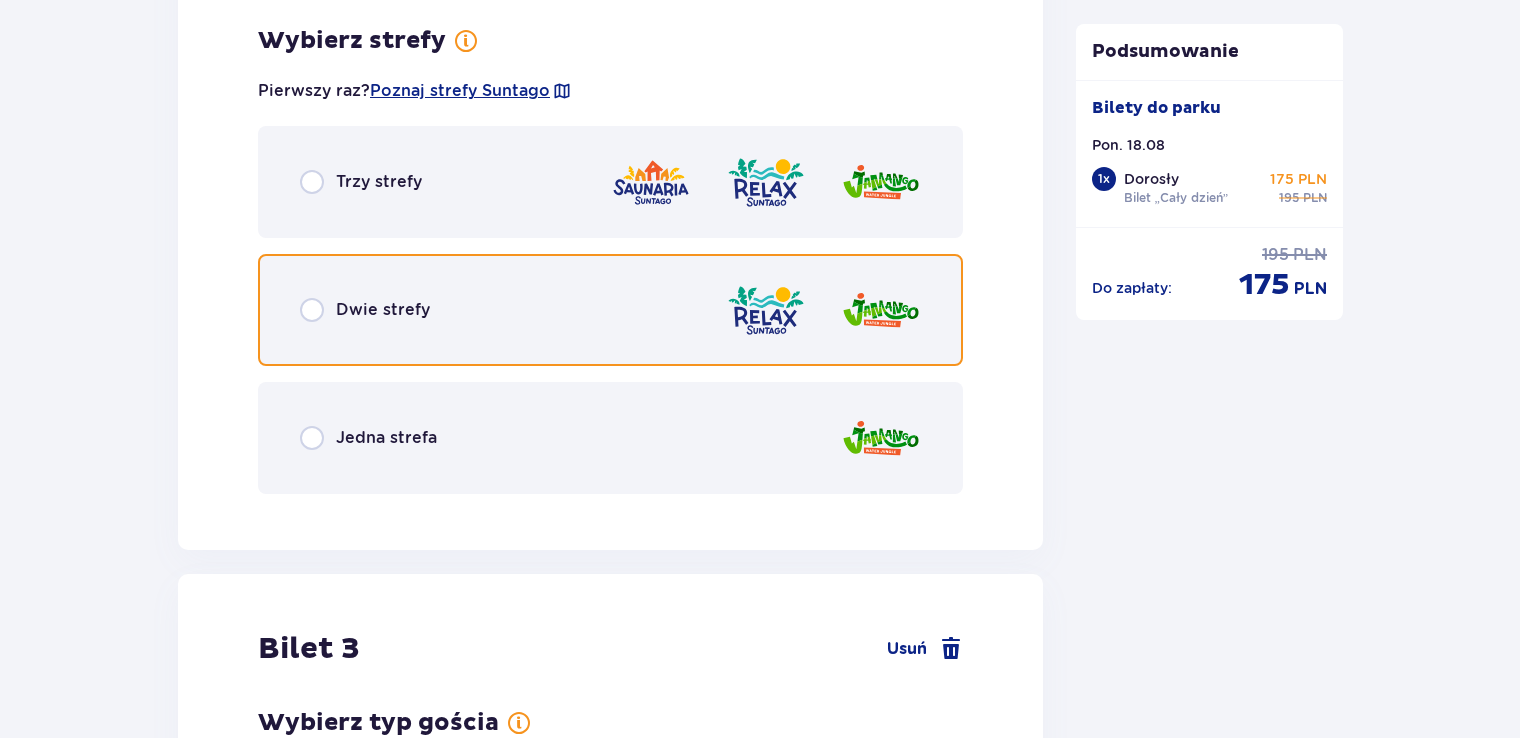 click at bounding box center (312, 310) 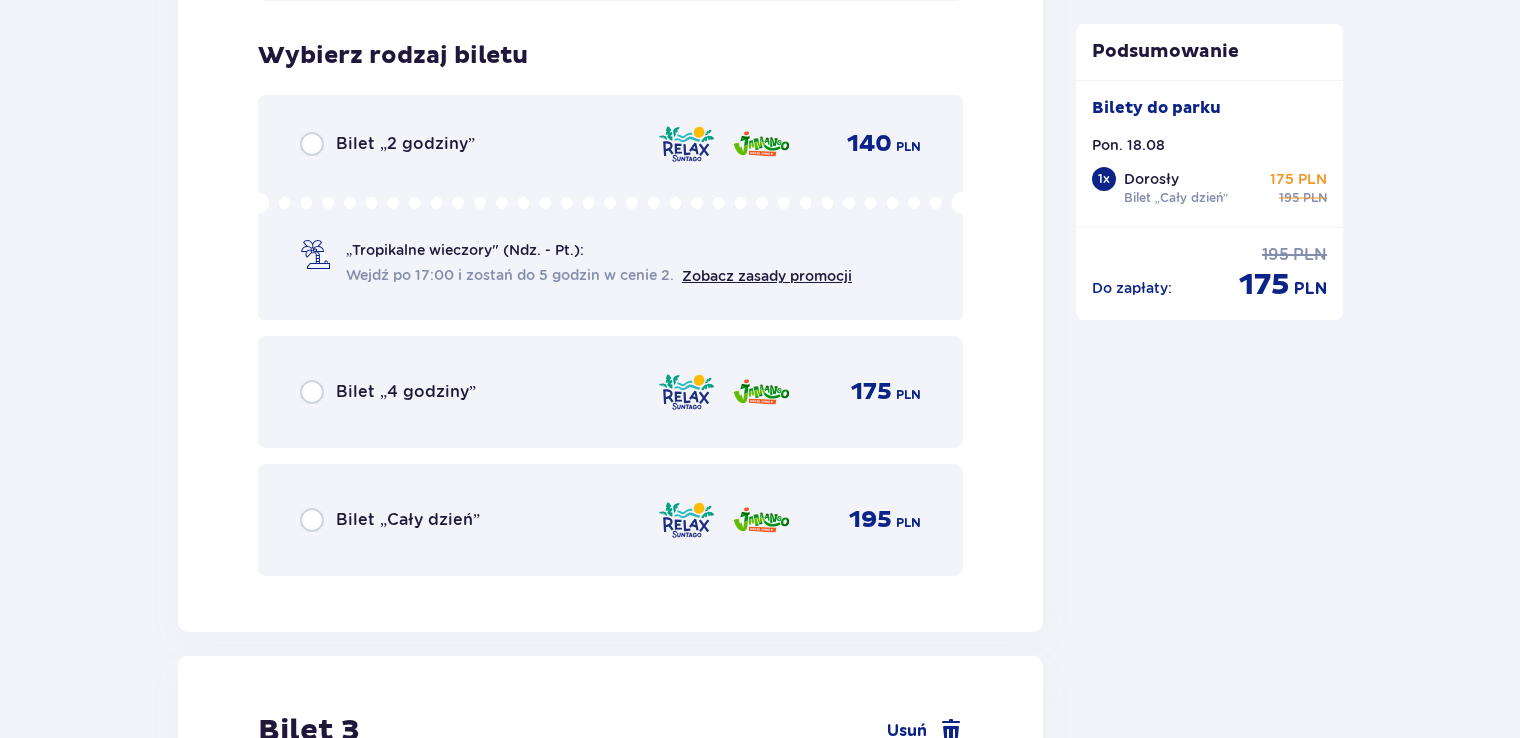 scroll, scrollTop: 3515, scrollLeft: 0, axis: vertical 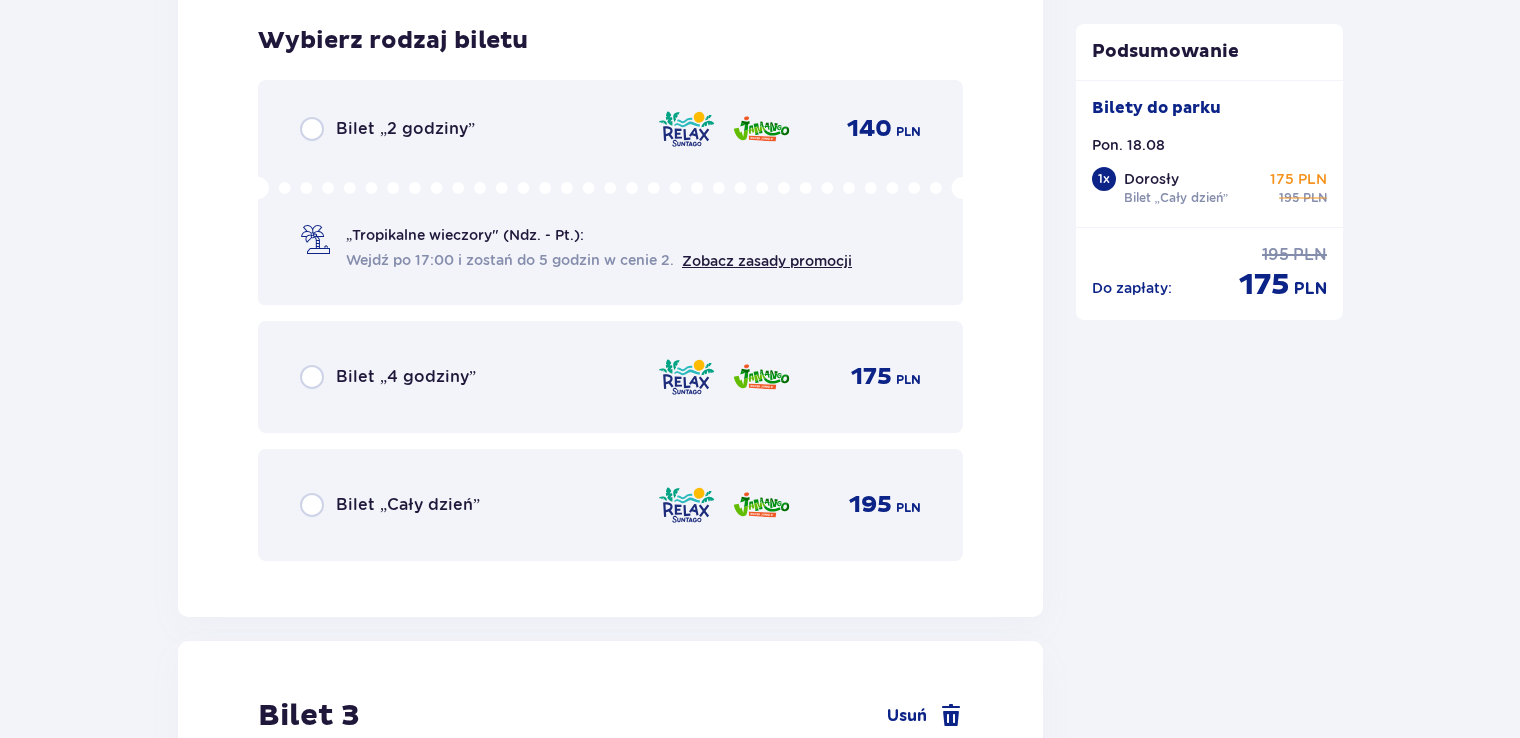 click on "Bilet „Cały dzień” 195 PLN" at bounding box center (610, 505) 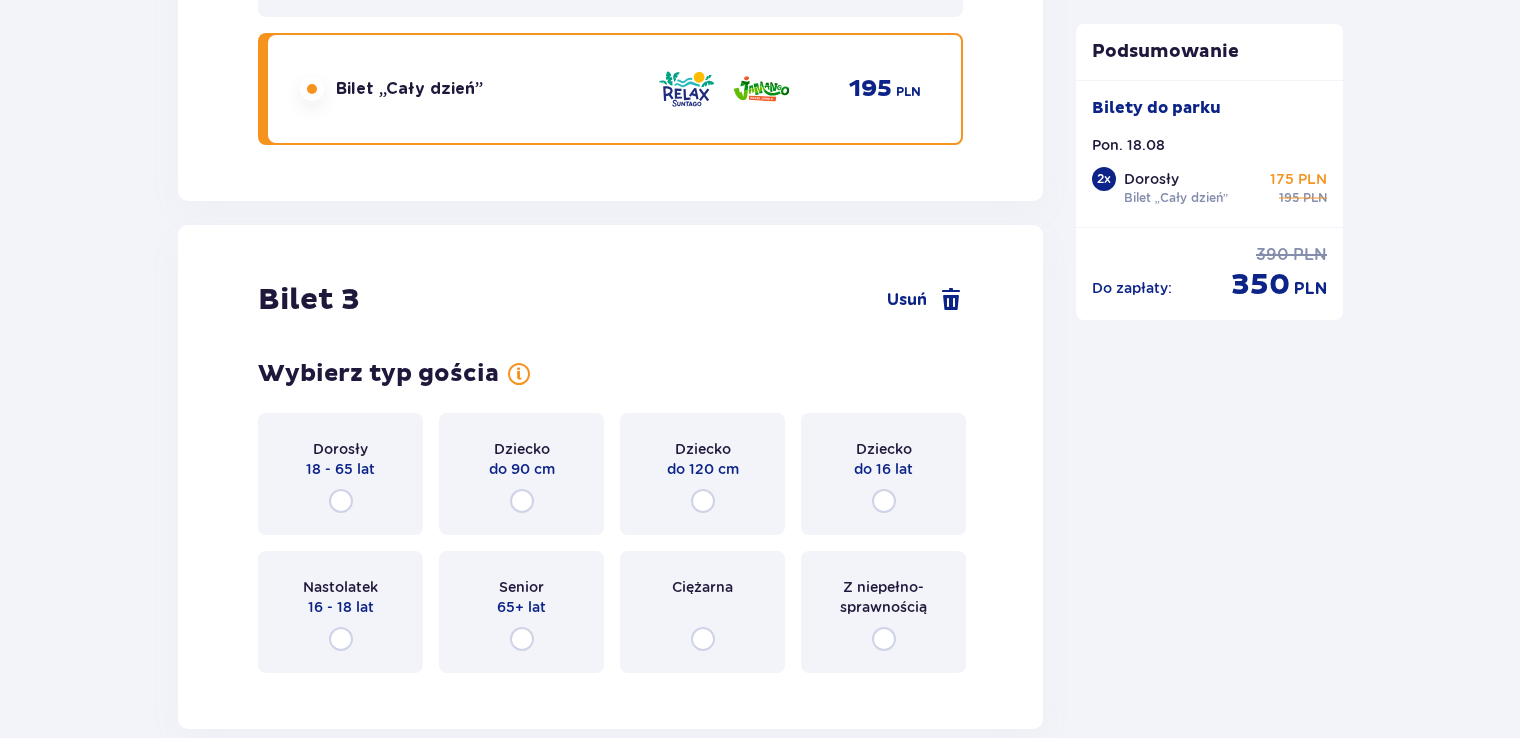 scroll, scrollTop: 4129, scrollLeft: 0, axis: vertical 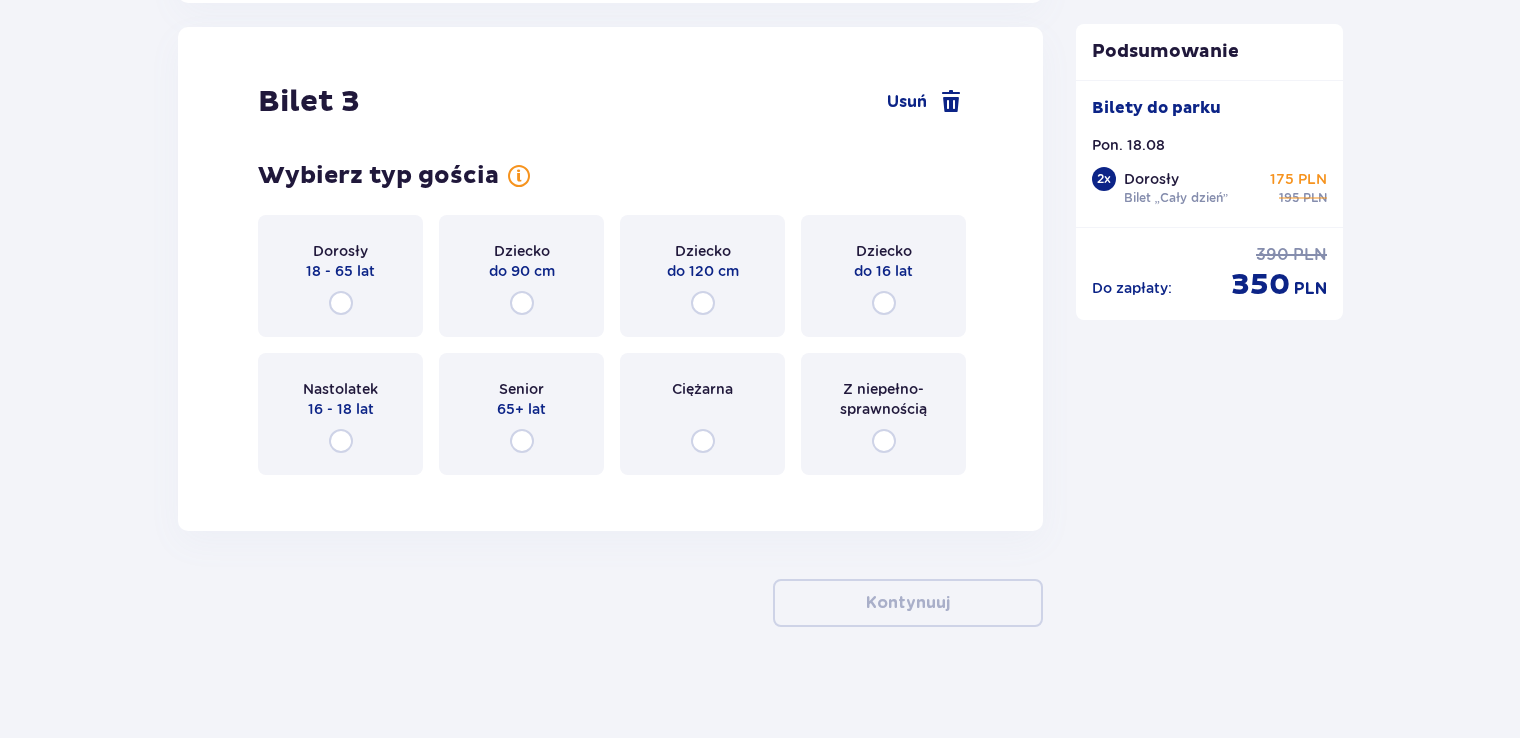 click on "Dorosły 18 - 65 lat" at bounding box center (340, 276) 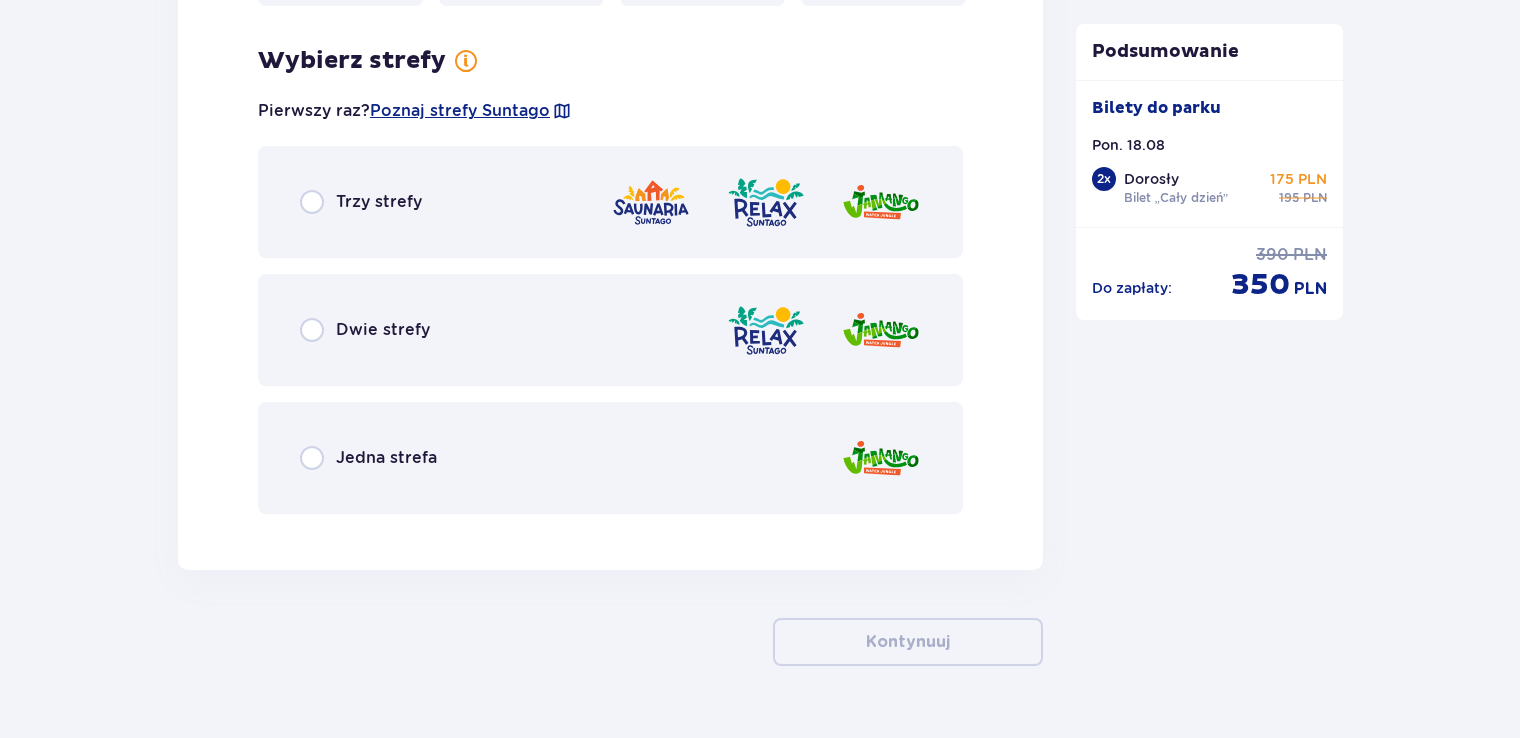 scroll, scrollTop: 4617, scrollLeft: 0, axis: vertical 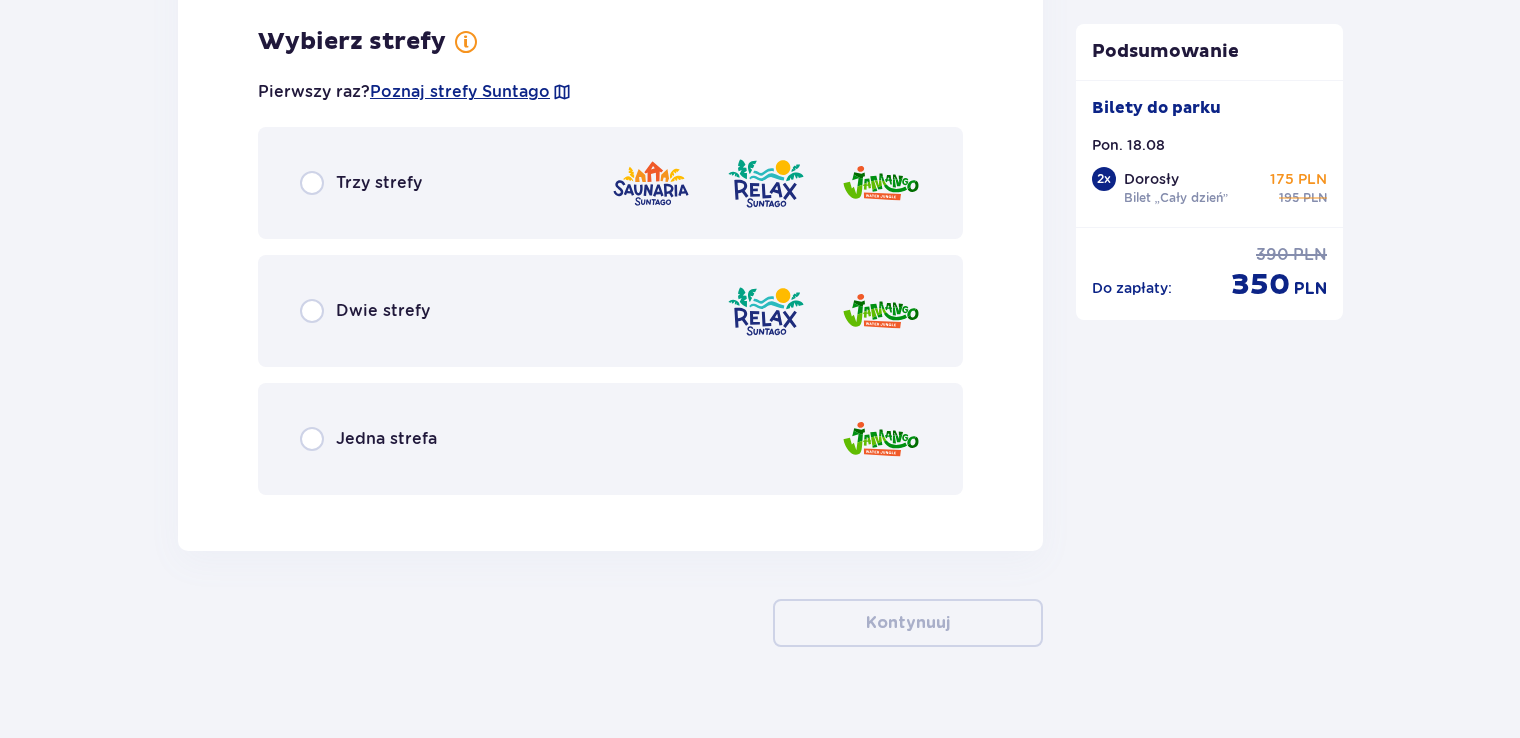 click on "Dwie strefy" at bounding box center (610, 311) 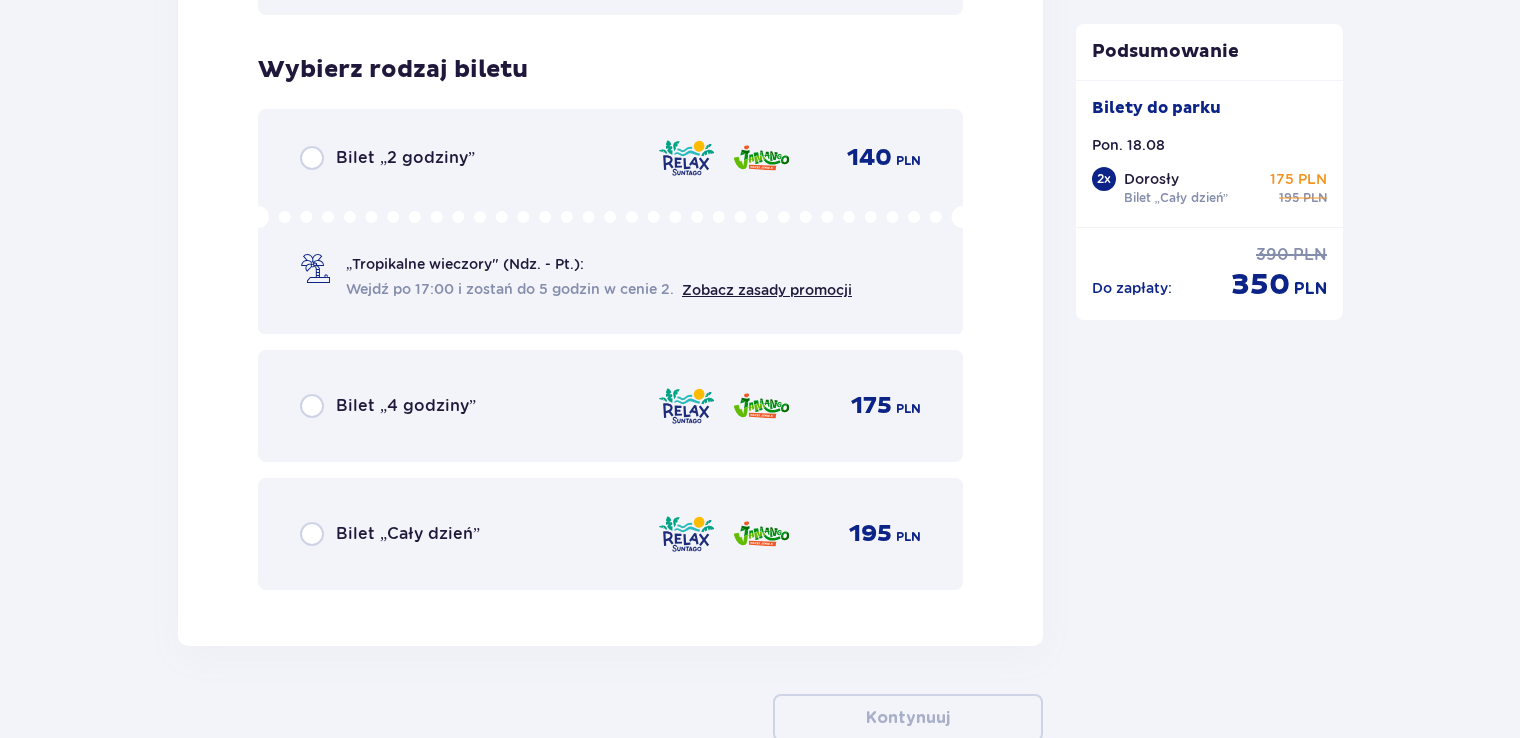 scroll, scrollTop: 5125, scrollLeft: 0, axis: vertical 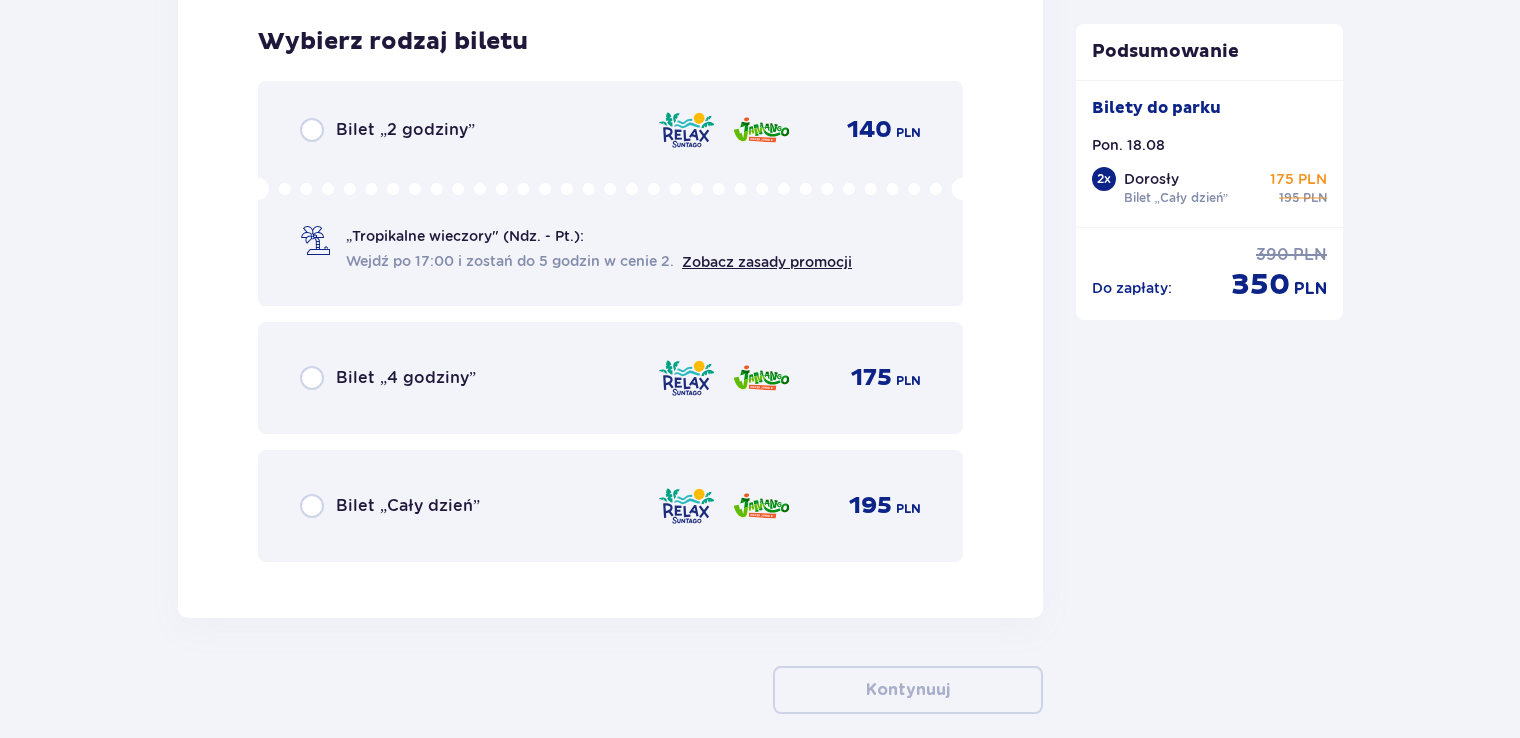 click on "Bilety Pomiń ten krok Znajdź bilety Kupuj bilety online, aby mieć gwarancję wejścia i korzystać z dedykowanych kas szybkiej obsługi. Długość pobytu 1 dzień Dłużej Data przyjazdu 18.08.25 Liczba osób 3 Oferta specjalna Pakiet Family 2+2    -  640 PLN Całodniowe bilety do strefy Jamango (2 dorosłych i 2 dzieci do 16 lat) Voucher 100 zł w cenie: do wykorzystania online lub na miejscu (np. w restauracji) Zasady oferty Kontynuuj bez pakietu Bilet   1 Usuń Wybierz typ gościa Dorosły 18 - 65 lat Dziecko do 90 cm Dziecko do 120 cm Dziecko do 16 lat Nastolatek 16 - 18 lat Senior 65+ lat Ciężarna Z niepełno­sprawnością Wybierz strefy Pierwszy raz?  Poznaj strefy Suntago Trzy strefy Dwie strefy Jedna strefa Wybierz rodzaj biletu Bilet „2 godziny” 140 PLN „Tropikalne wieczory" (Ndz. - Pt.): Wejdź po 17:00 i zostań do 5 godzin w cenie 2. Zobacz zasady promocji Bilet „4 godziny” 175 PLN Bilet „Cały dzień” 195 PLN Bilet   2 Usuń Wybierz typ gościa Dorosły 18 - 65 lat Dziecko" at bounding box center [760, -2068] 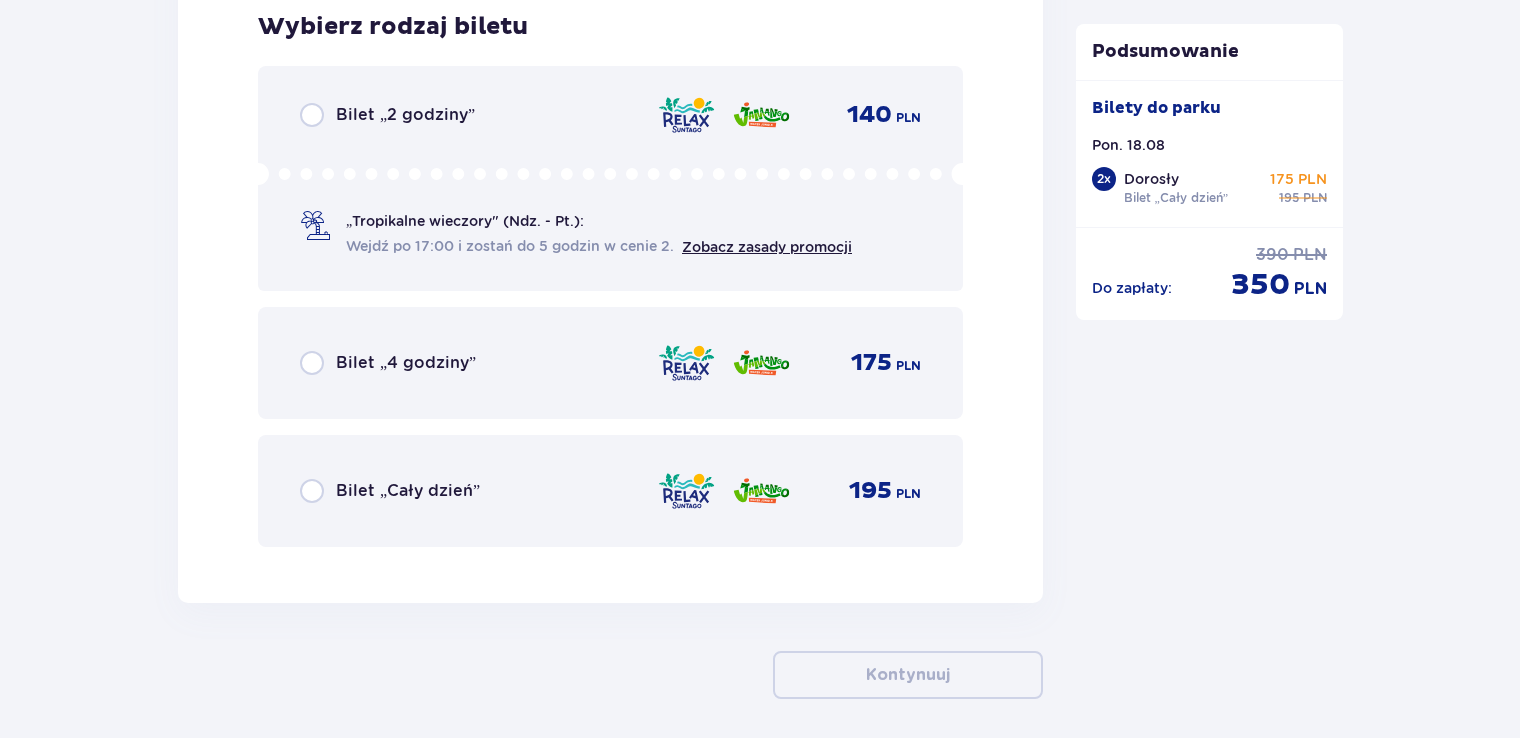 scroll, scrollTop: 5217, scrollLeft: 0, axis: vertical 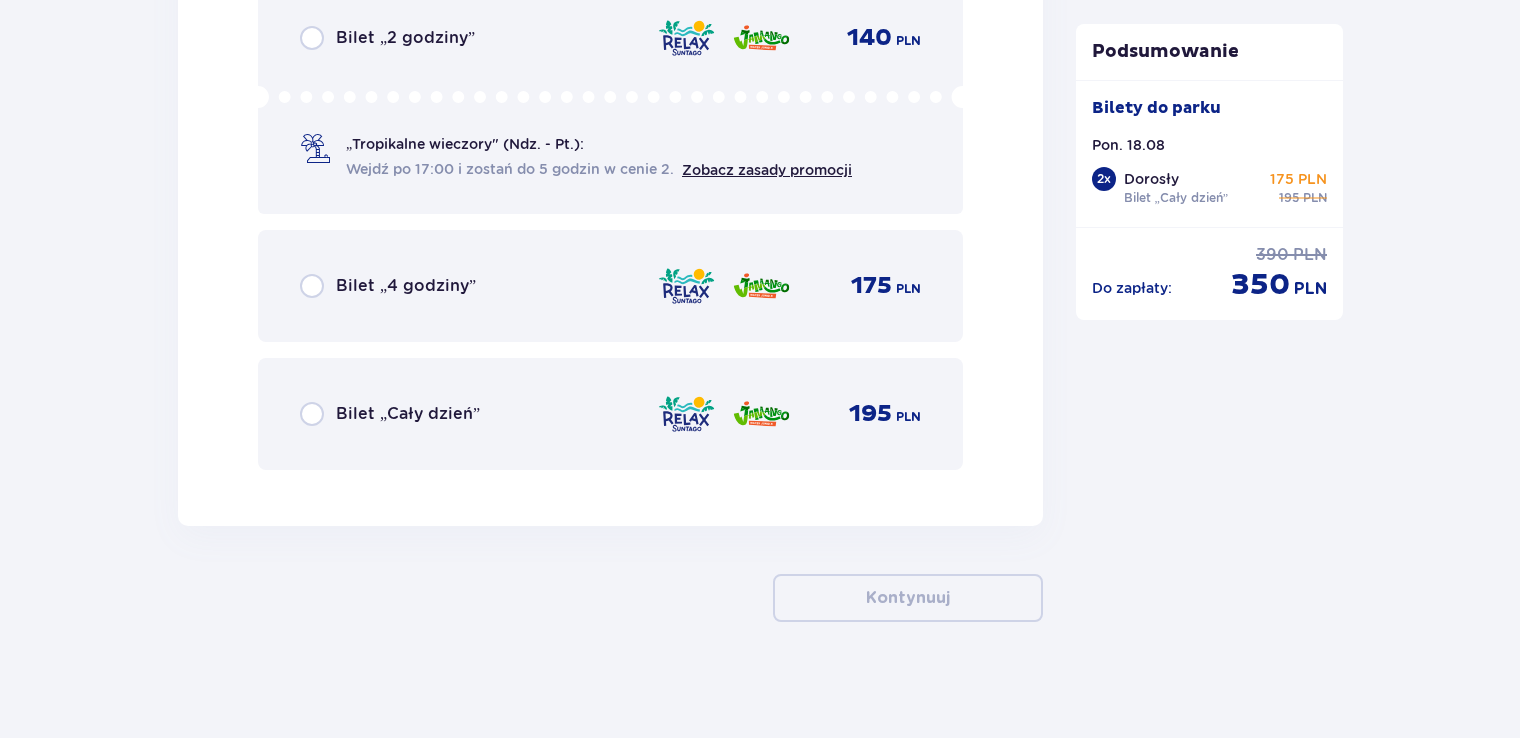 click on "Bilet „Cały dzień” 195 PLN" at bounding box center (610, 414) 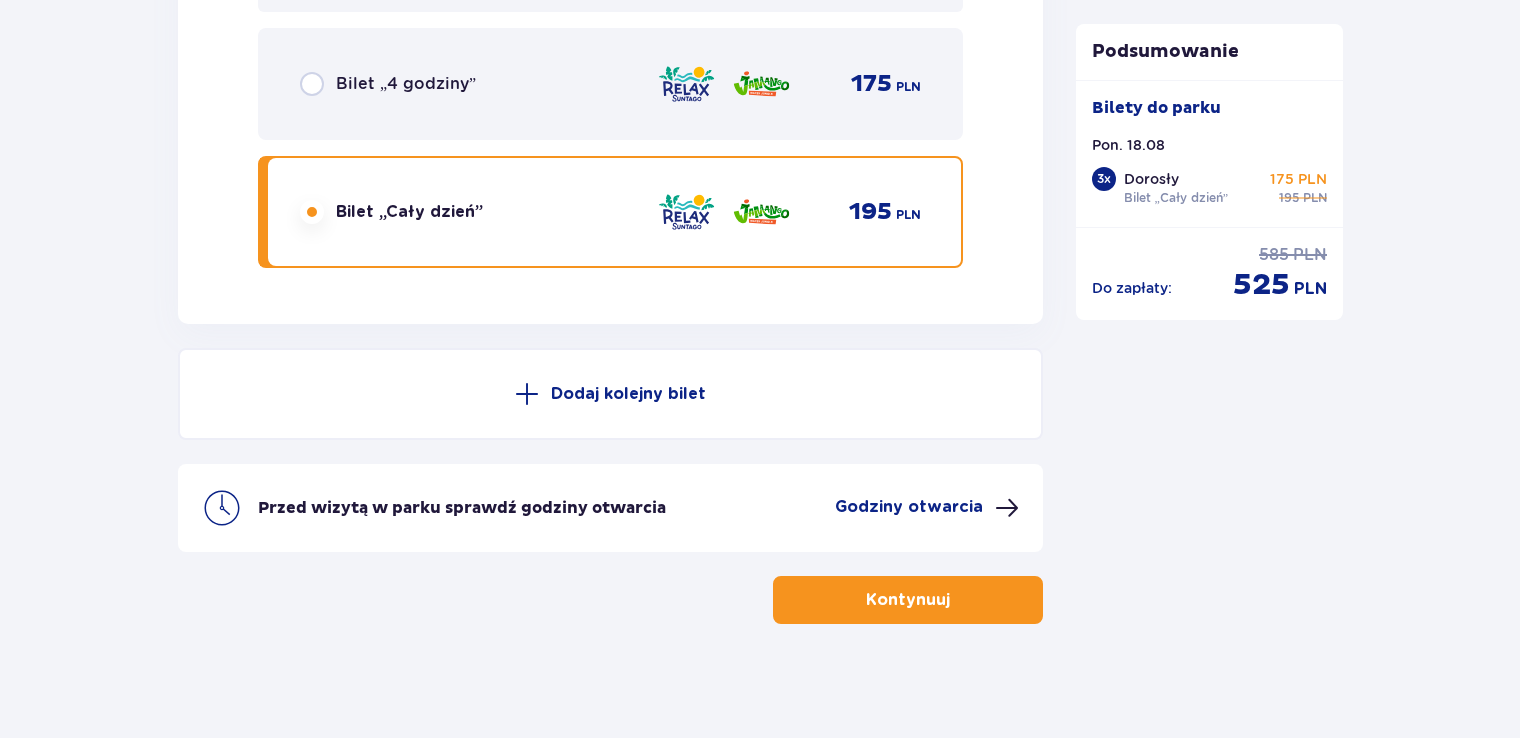 scroll, scrollTop: 5420, scrollLeft: 0, axis: vertical 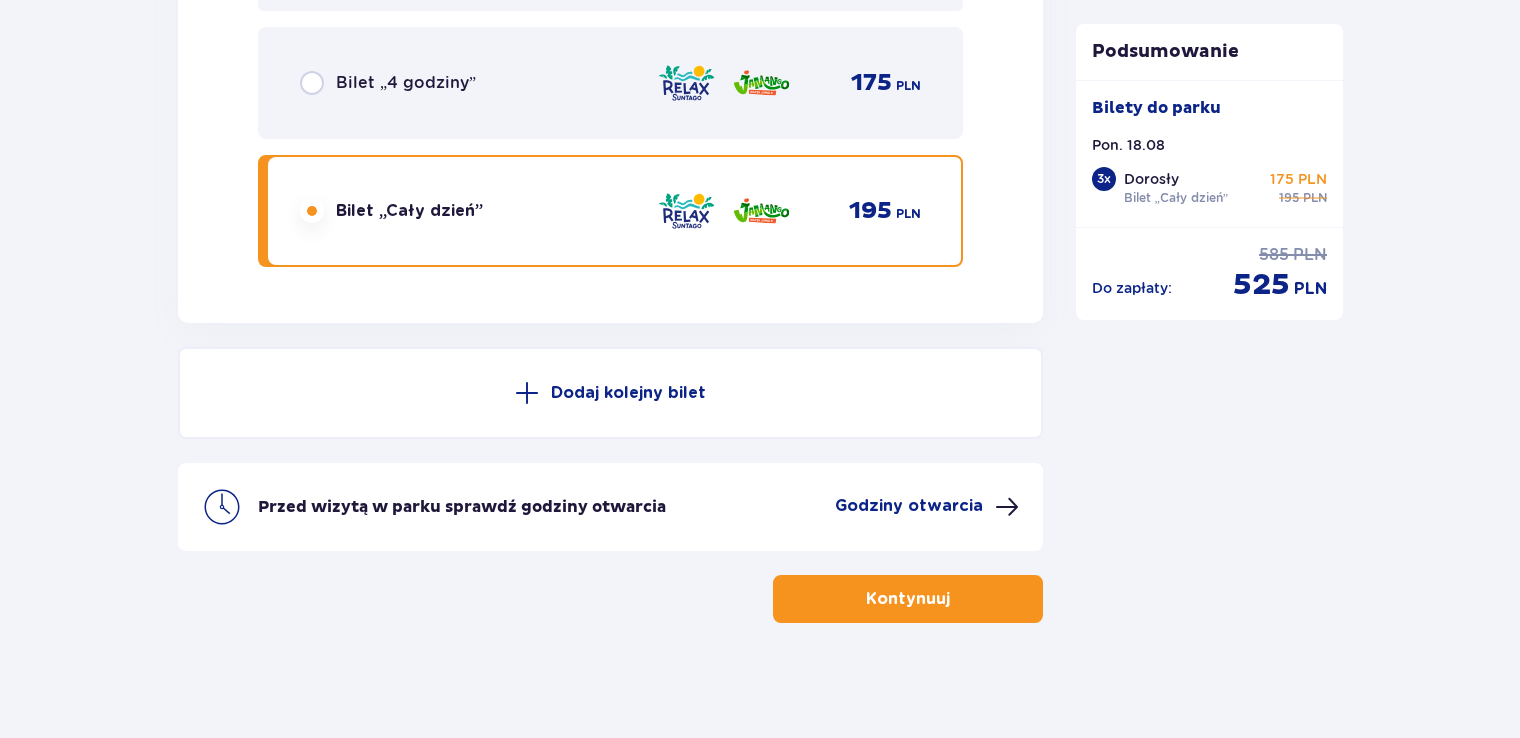 click on "Kontynuuj" at bounding box center [908, 599] 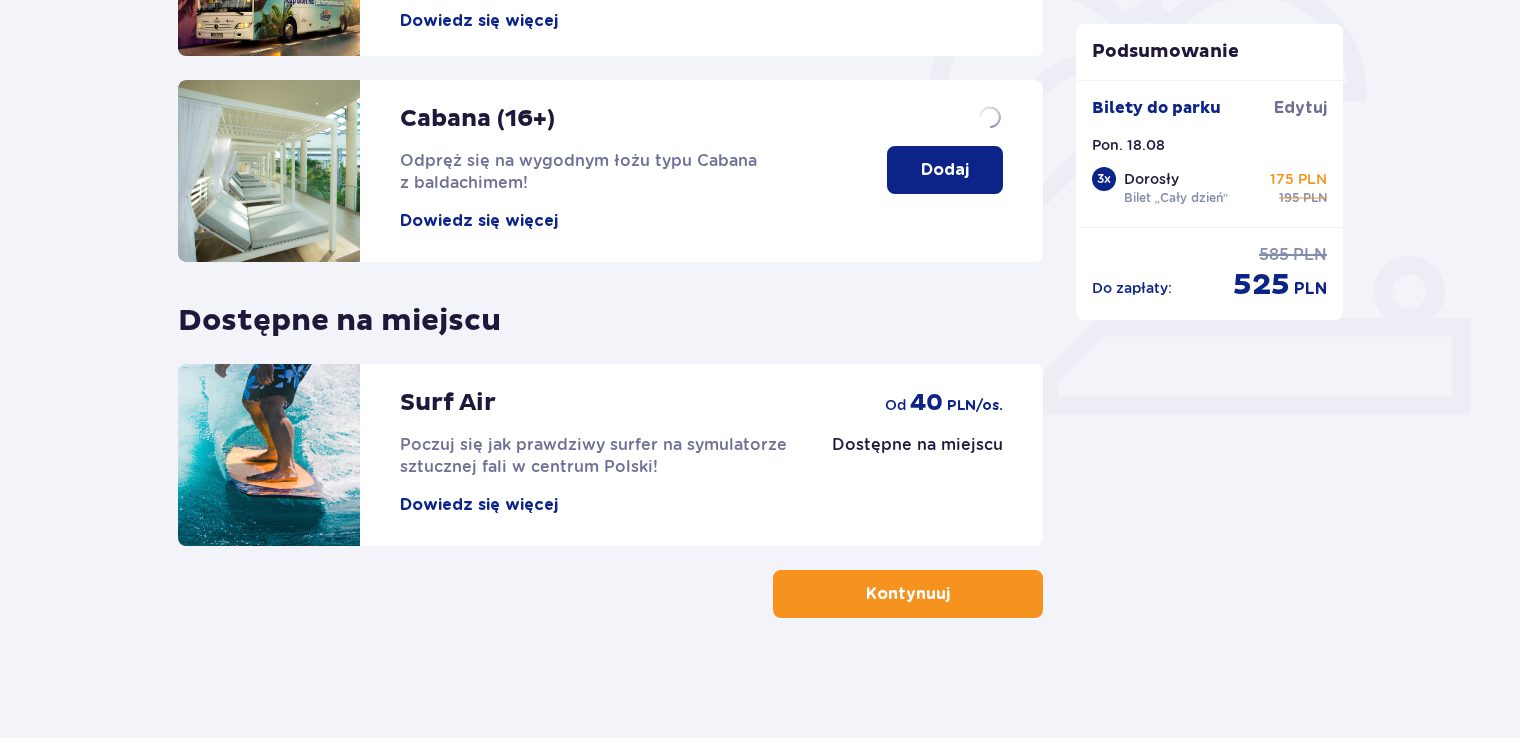 scroll, scrollTop: 0, scrollLeft: 0, axis: both 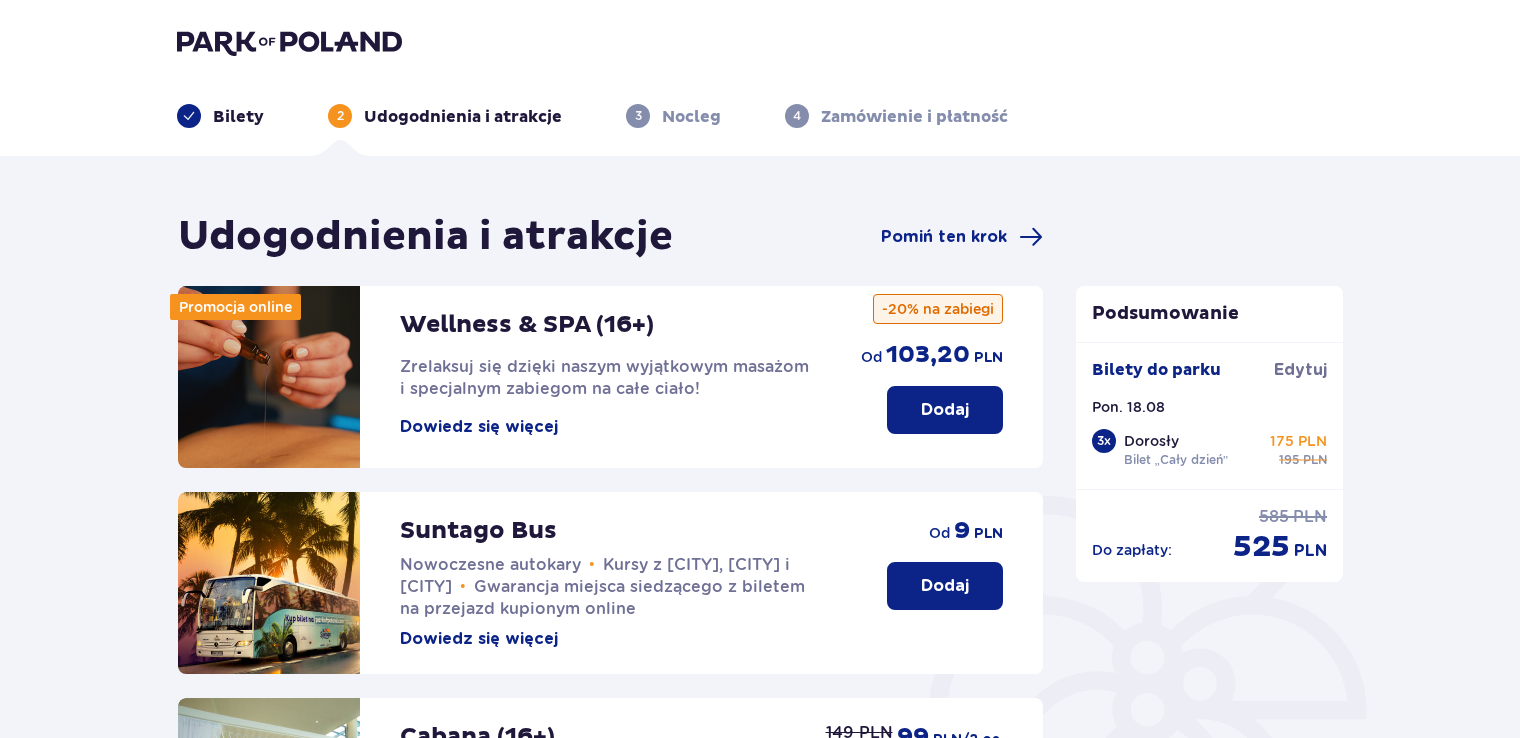 click on "Udogodnienia i atrakcje Pomiń ten krok Promocja online Wellness & SPA (16+) Zrelaksuj się dzięki naszym wyjątkowym masażom i specjalnym zabiegom na całe ciało! Dowiedz się więcej Dodaj od 103,20 PLN -20% na zabiegi Suntago Bus Nowoczesne autokary • Kursy z Warszawy, Żyrardowa i Łodzi • Gwarancja miejsca siedzącego z biletem na przejazd kupionym online Dowiedz się więcej Dodaj od 9 PLN Cabana (16+) Odpręż się na wygodnym łożu typu Cabana z baldachimem! Dowiedz się więcej Najniższa cena z 30 dni przed wprowadzeniem obniżki:   99 PLN Dodaj 149 PLN 99 PLN /2 os. Dostępne na miejscu Surf Air Poczuj się jak prawdziwy surfer na symulatorze sztucznej fali w centrum Polski! Dowiedz się więcej Dostępne na miejscu od 40 PLN /os. Kontynuuj Podsumowanie Bilety do parku Edytuj Pon. 18.08   3 x Dorosły Bilet „Cały dzień” 175 PLN 195 PLN Do zapłaty : 585 PLN 525 PLN" at bounding box center [760, 756] 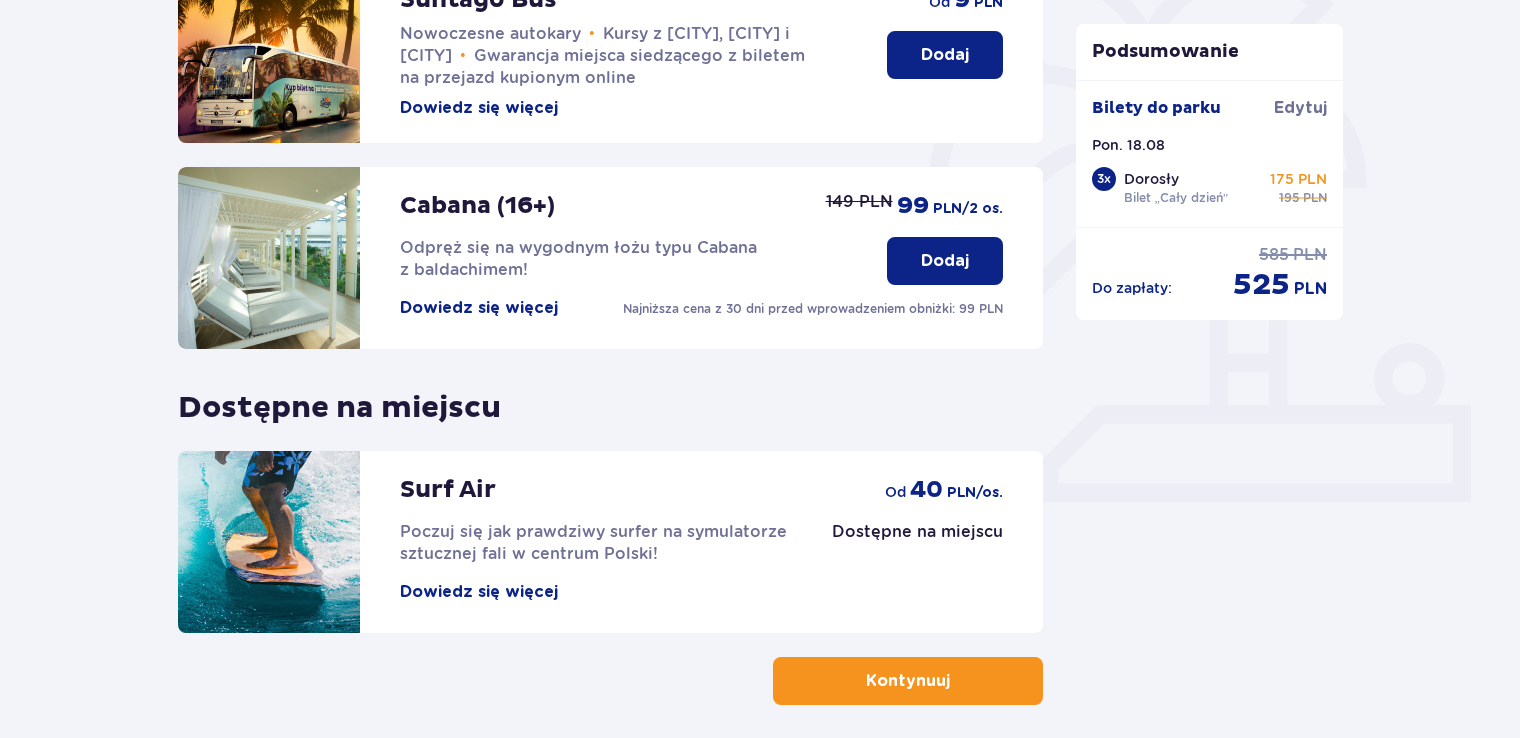 scroll, scrollTop: 617, scrollLeft: 0, axis: vertical 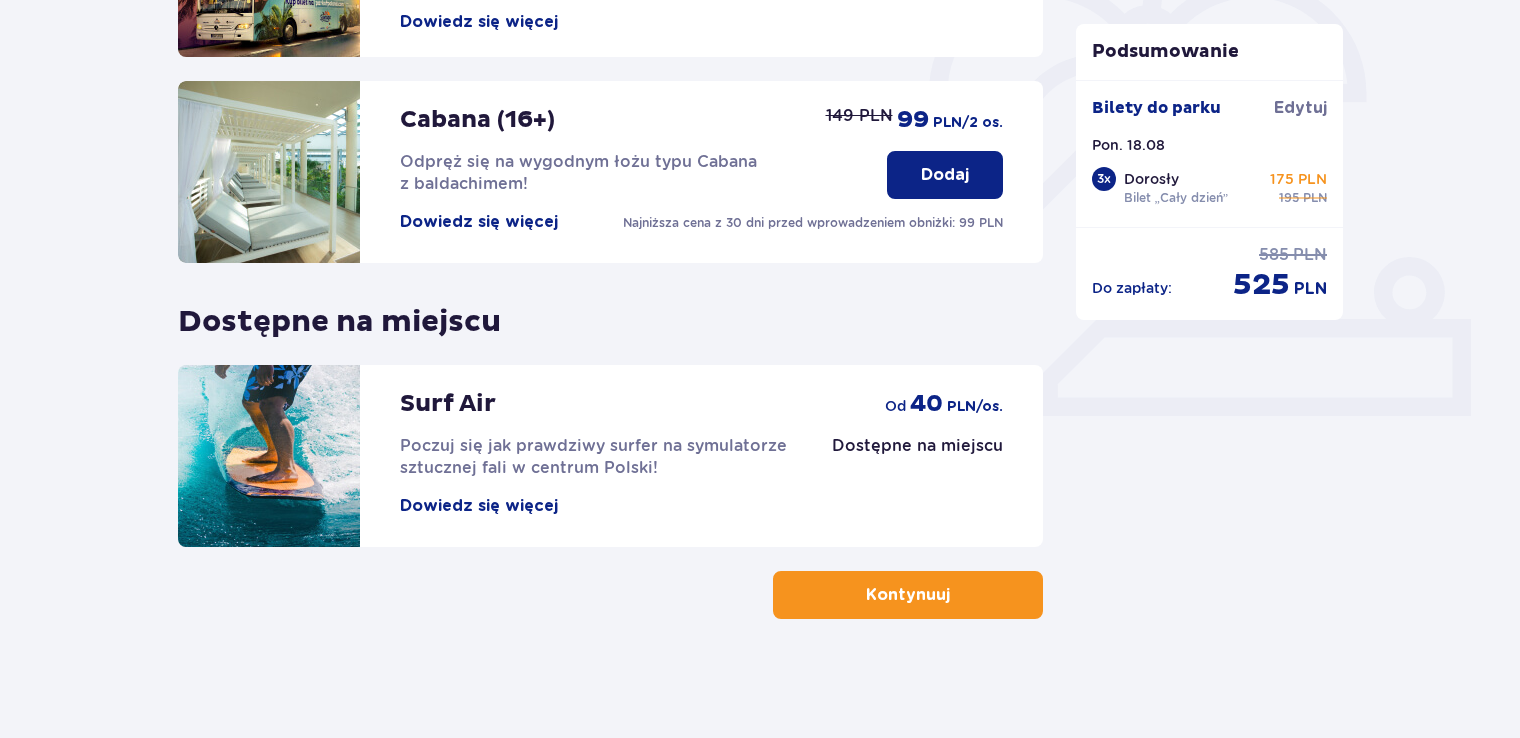click on "Kontynuuj" at bounding box center [908, 595] 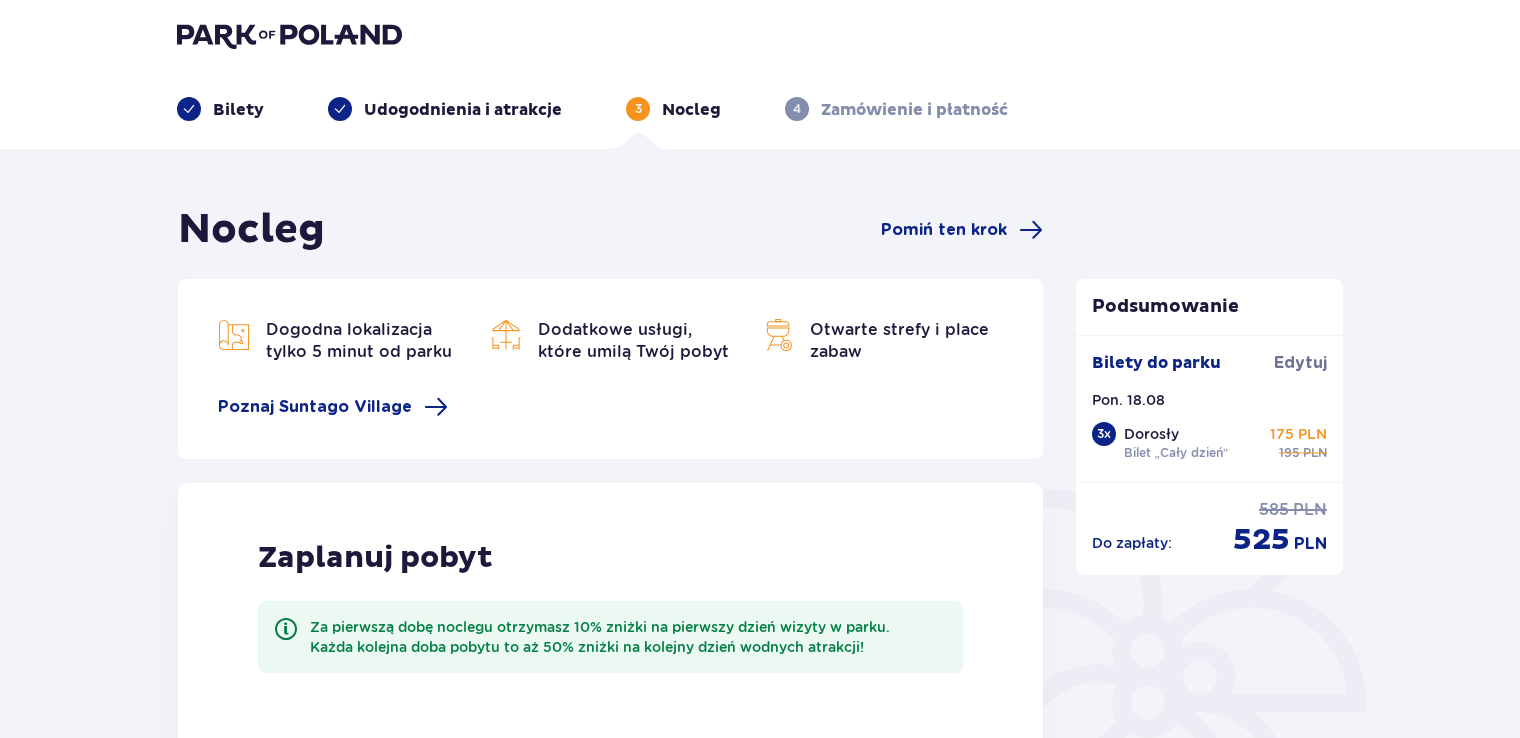 scroll, scrollTop: 0, scrollLeft: 0, axis: both 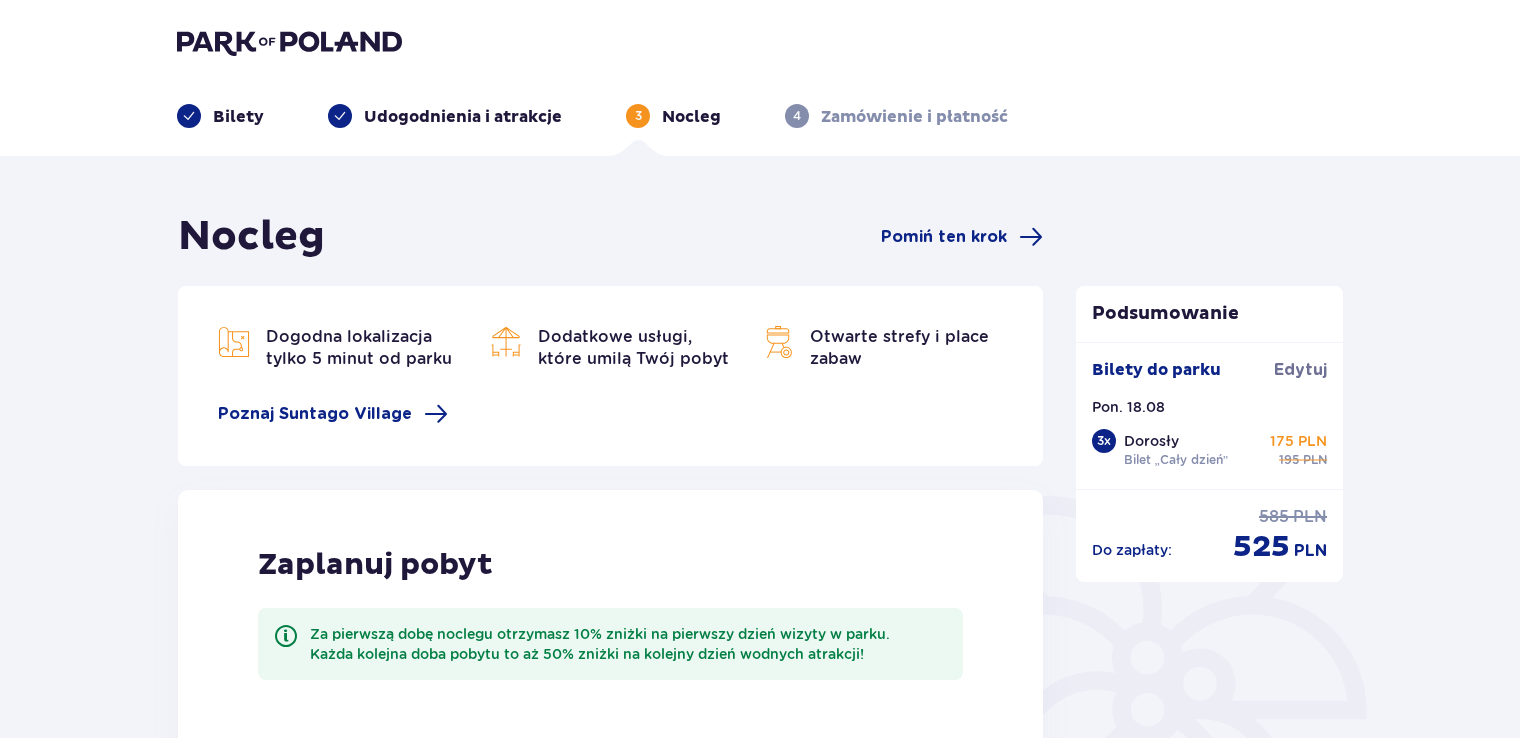 click on "Nocleg Pomiń ten krok Dogodna lokalizacja tylko 5 minut od parku   Dodatkowe usługi, które umilą Twój pobyt   Otwarte strefy i place zabaw   Poznaj Suntago Village Zaplanuj pobyt Za pierwszą dobę noclegu otrzymasz 10% zniżki na pierwszy dzień wizyty w parku. Każda kolejna doba pobytu to aż 50% zniżki na kolejny dzień wodnych atrakcji! Termin wizyty Liczba gości Dorosły   0 Dziecko (do 12 lat)   0 Dziecko (do 3 lat)   0 Za darmo! Kontynuuj Kontynuuj bez noclegu Podsumowanie Bilety do parku Edytuj Pon. 18.08   3 x Dorosły Bilet „Cały dzień” 175 PLN 195 PLN Do zapłaty : 585 PLN 525 PLN" at bounding box center (760, 679) 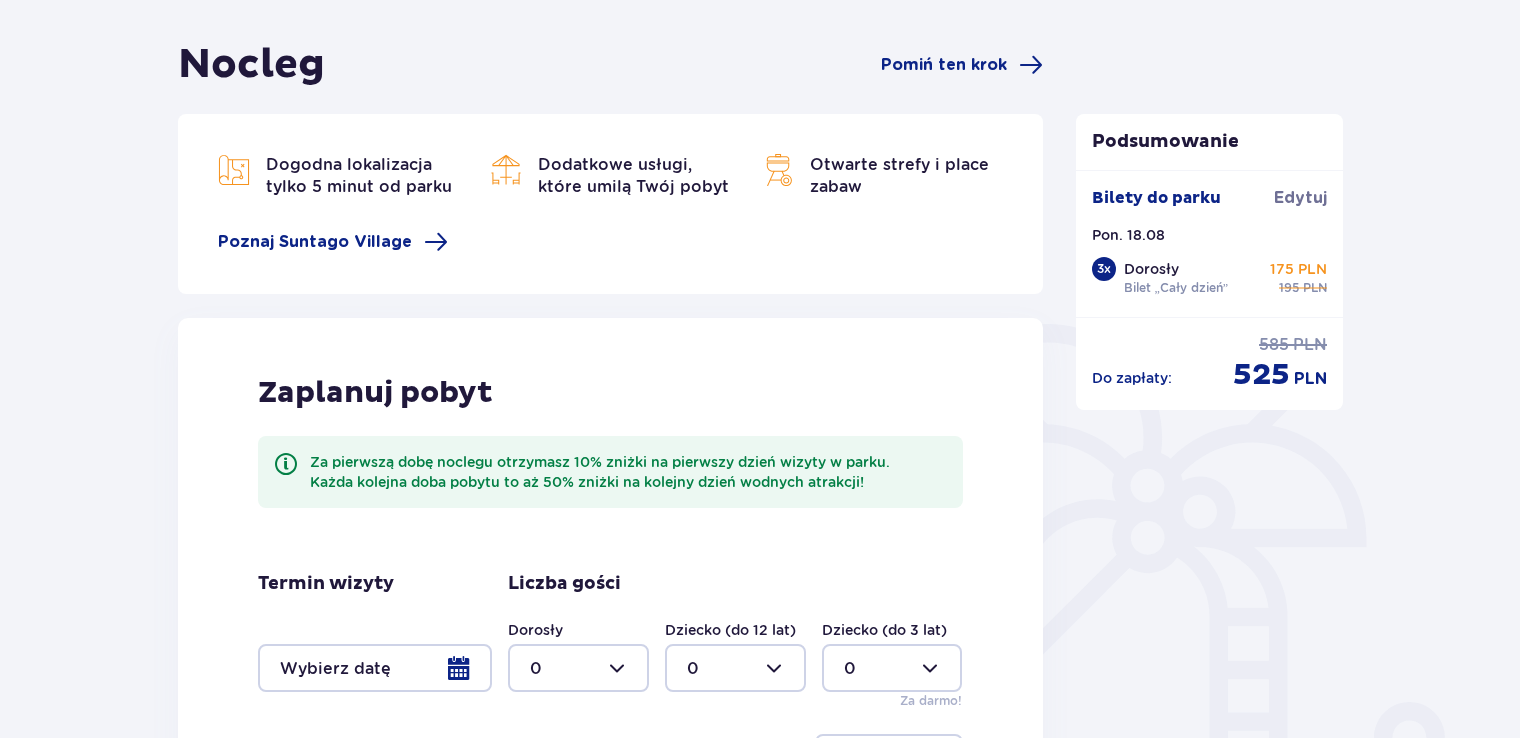 scroll, scrollTop: 40, scrollLeft: 0, axis: vertical 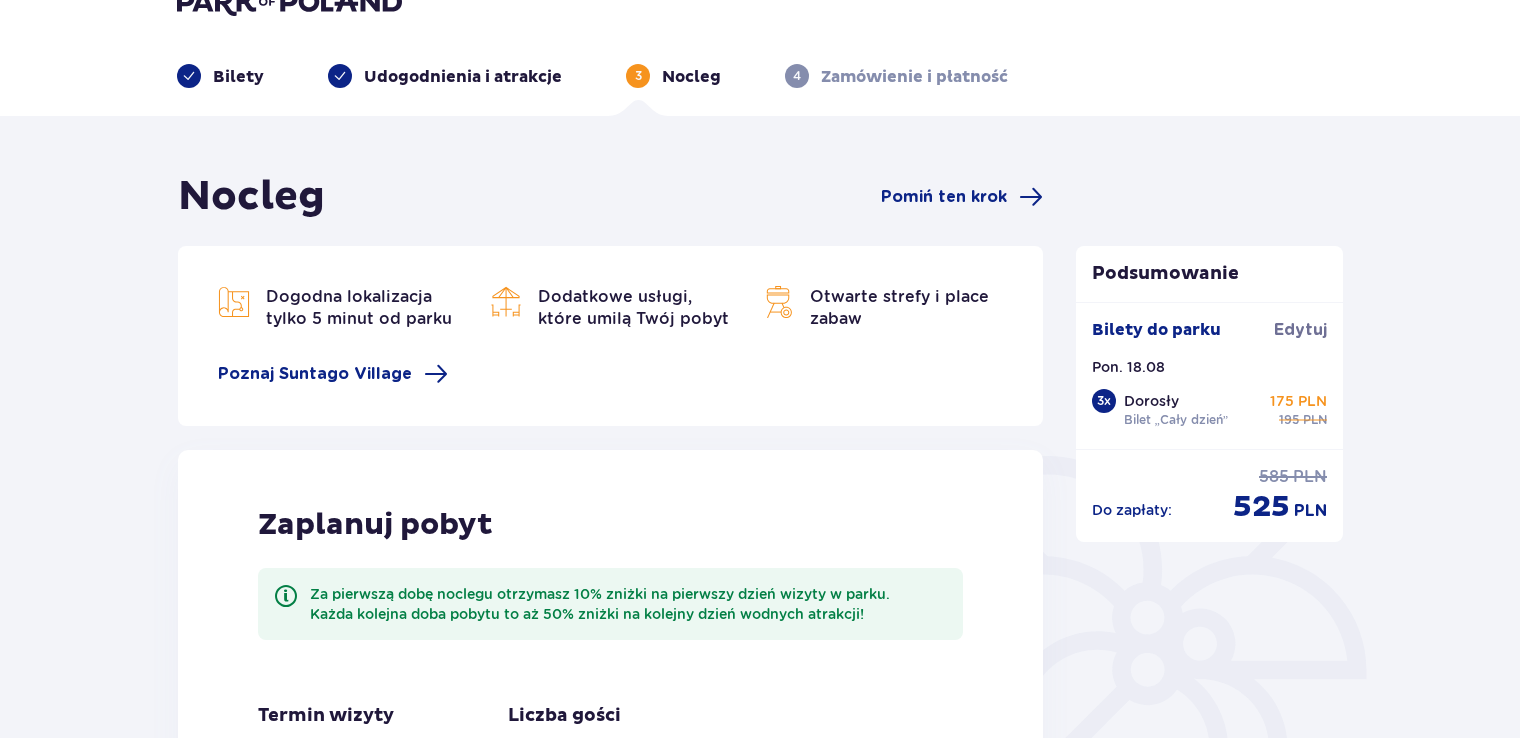 click on "Nocleg Pomiń ten krok" at bounding box center (610, 197) 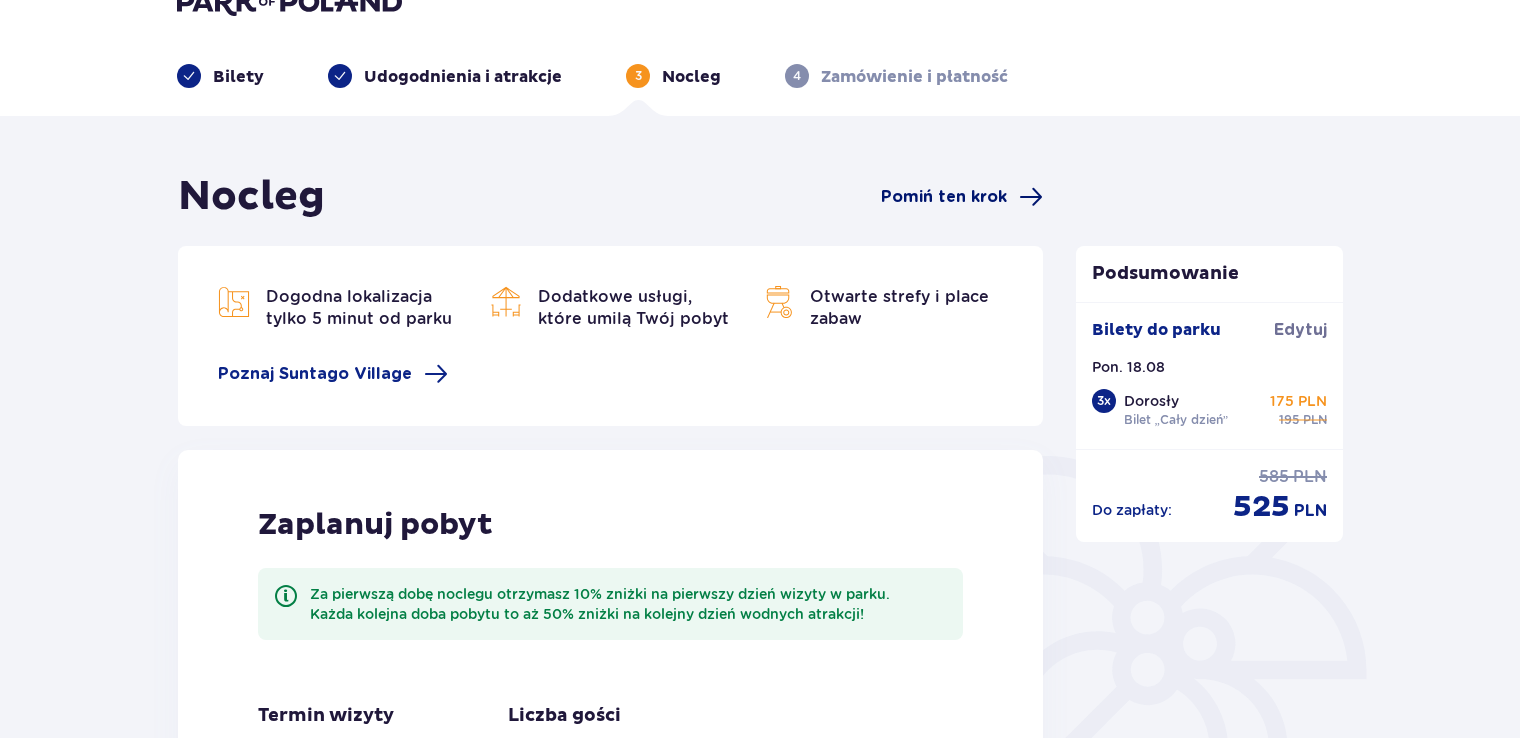 click on "Pomiń ten krok" at bounding box center [944, 197] 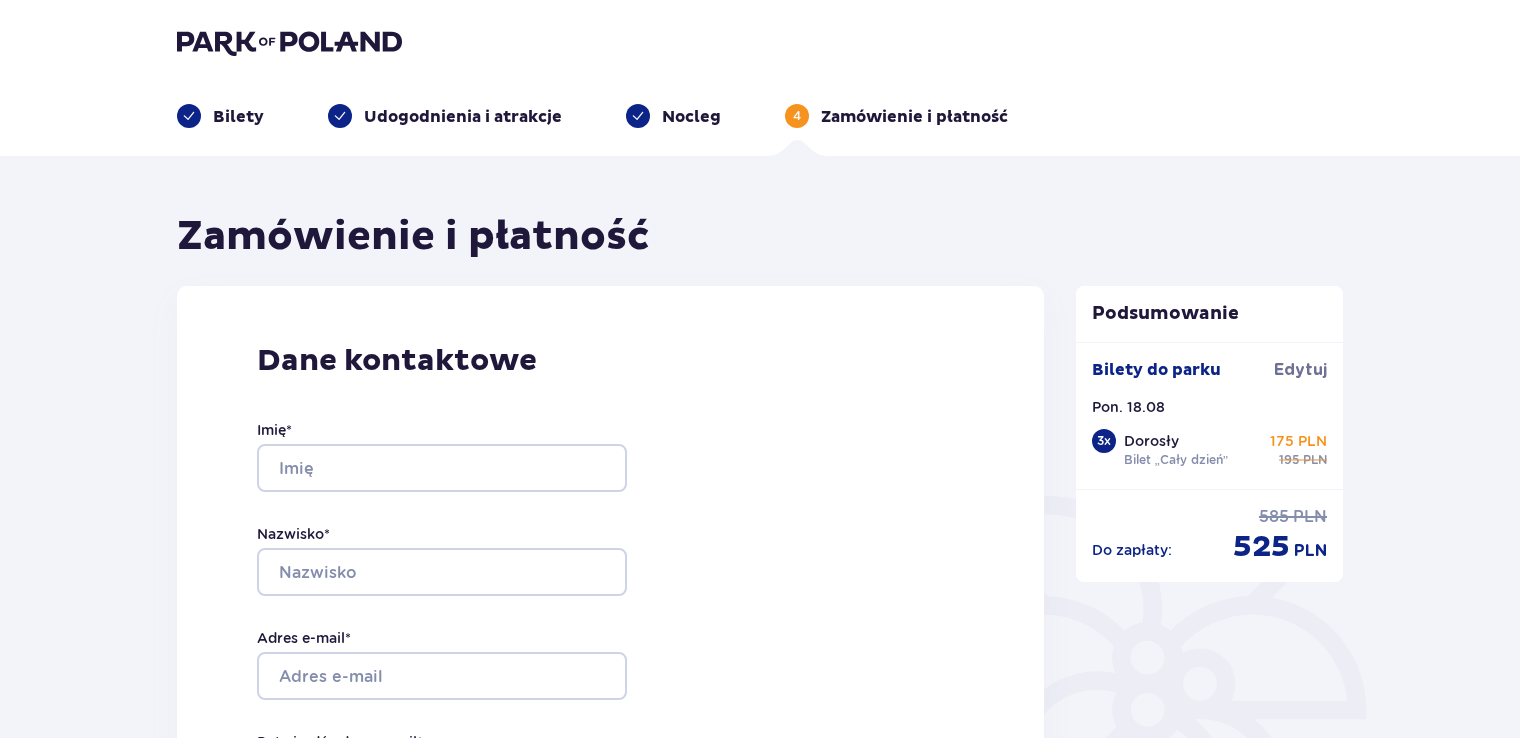 scroll, scrollTop: 0, scrollLeft: 0, axis: both 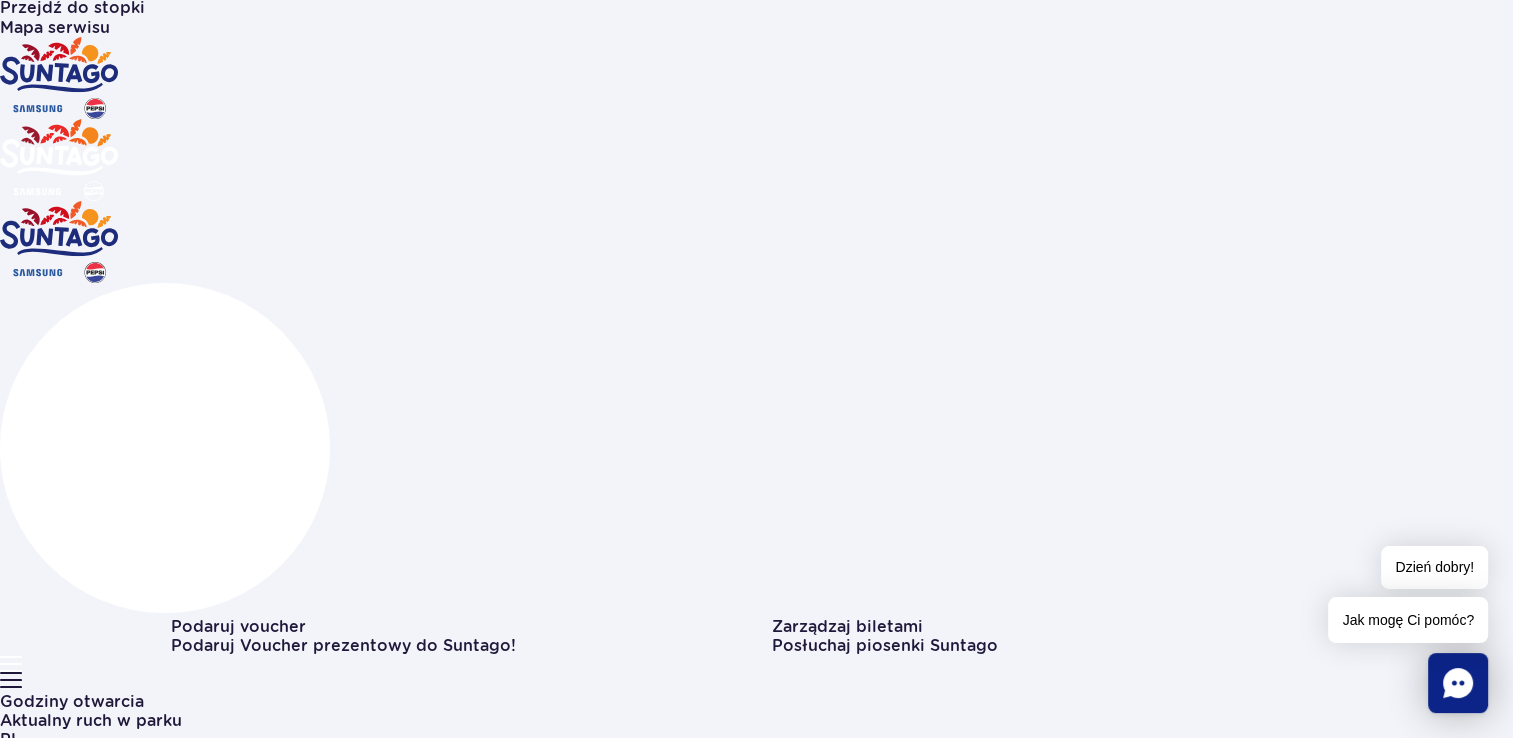click on "FAQ" at bounding box center (87, 9973) 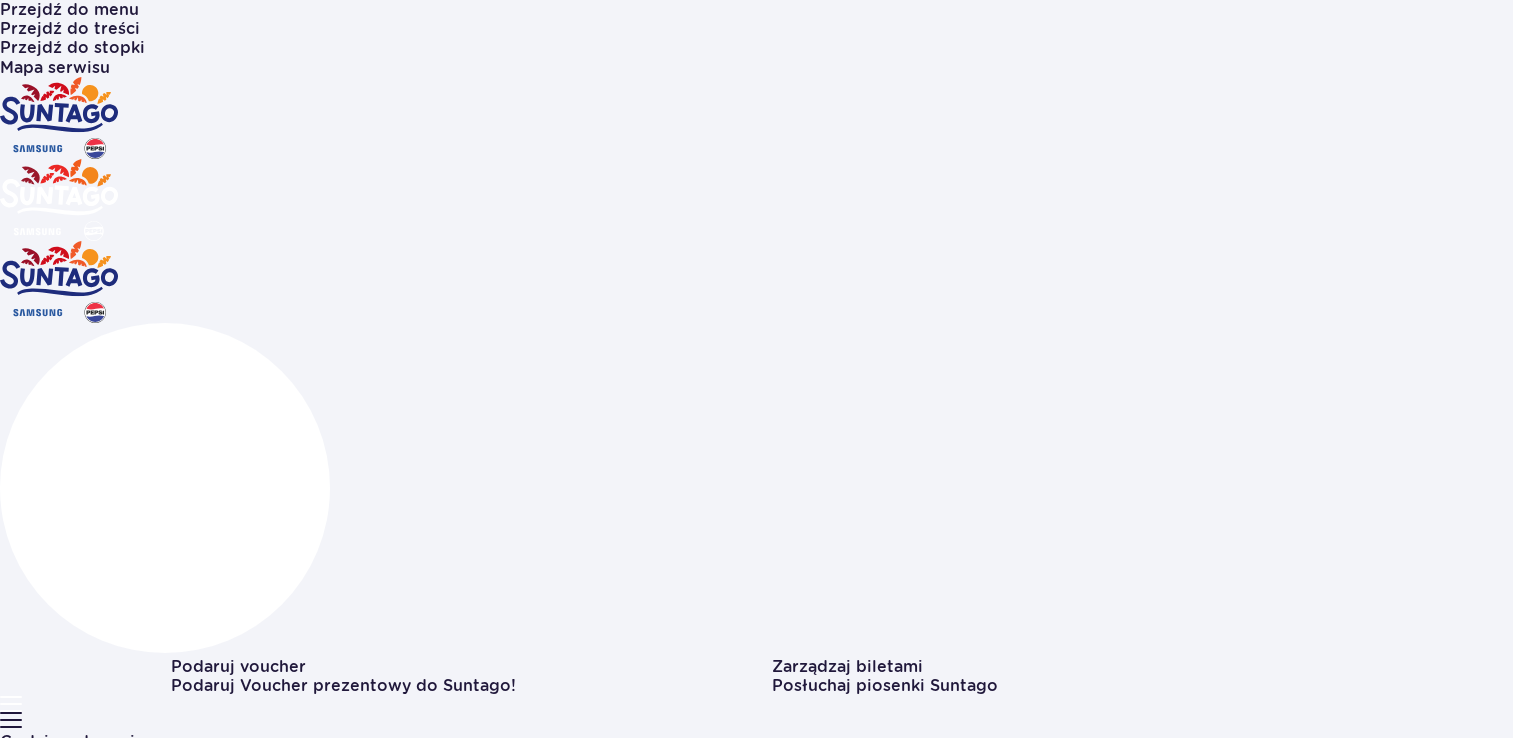 scroll, scrollTop: 32, scrollLeft: 0, axis: vertical 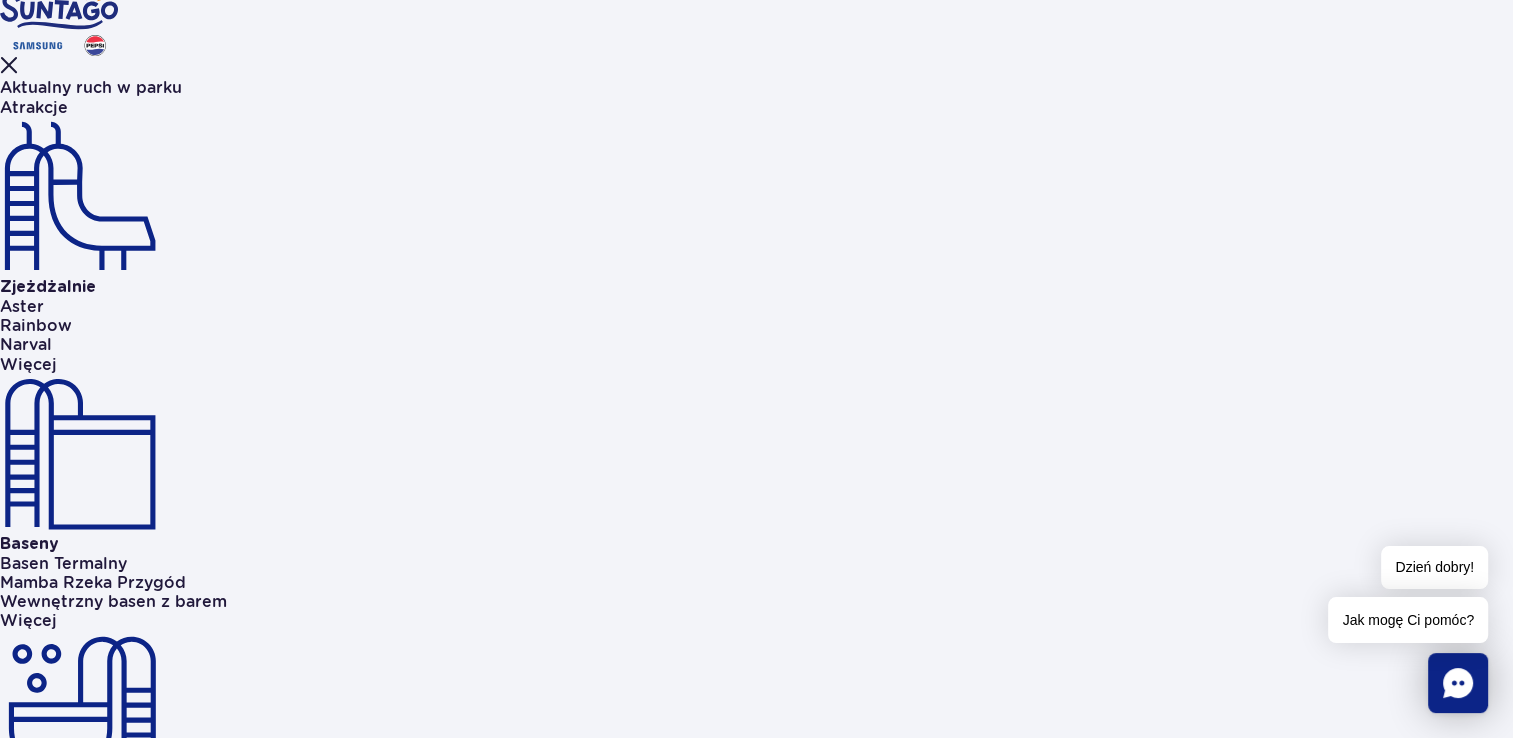 click on "Czy korzystanie z parkingu jest płatne?" at bounding box center (343, 10779) 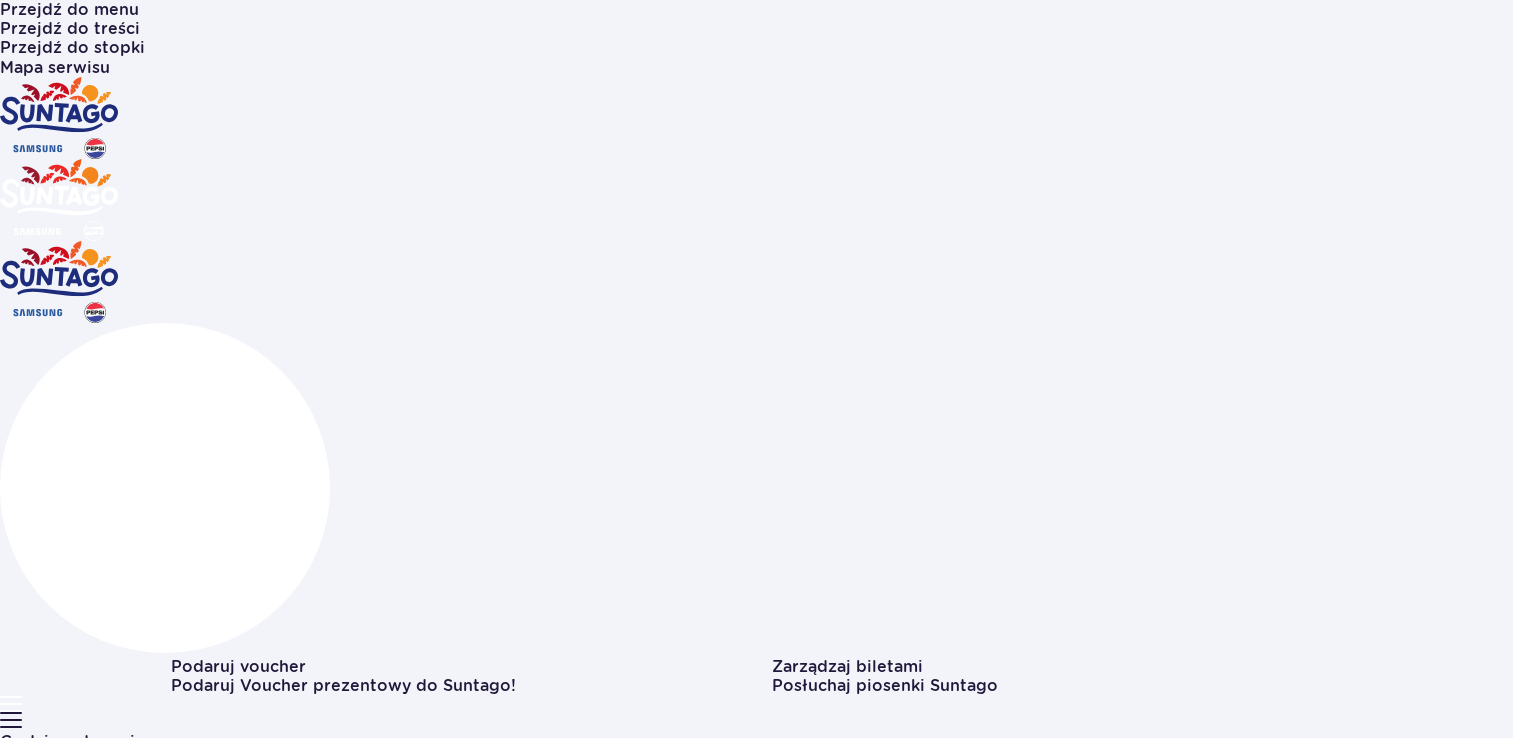 scroll, scrollTop: 596, scrollLeft: 0, axis: vertical 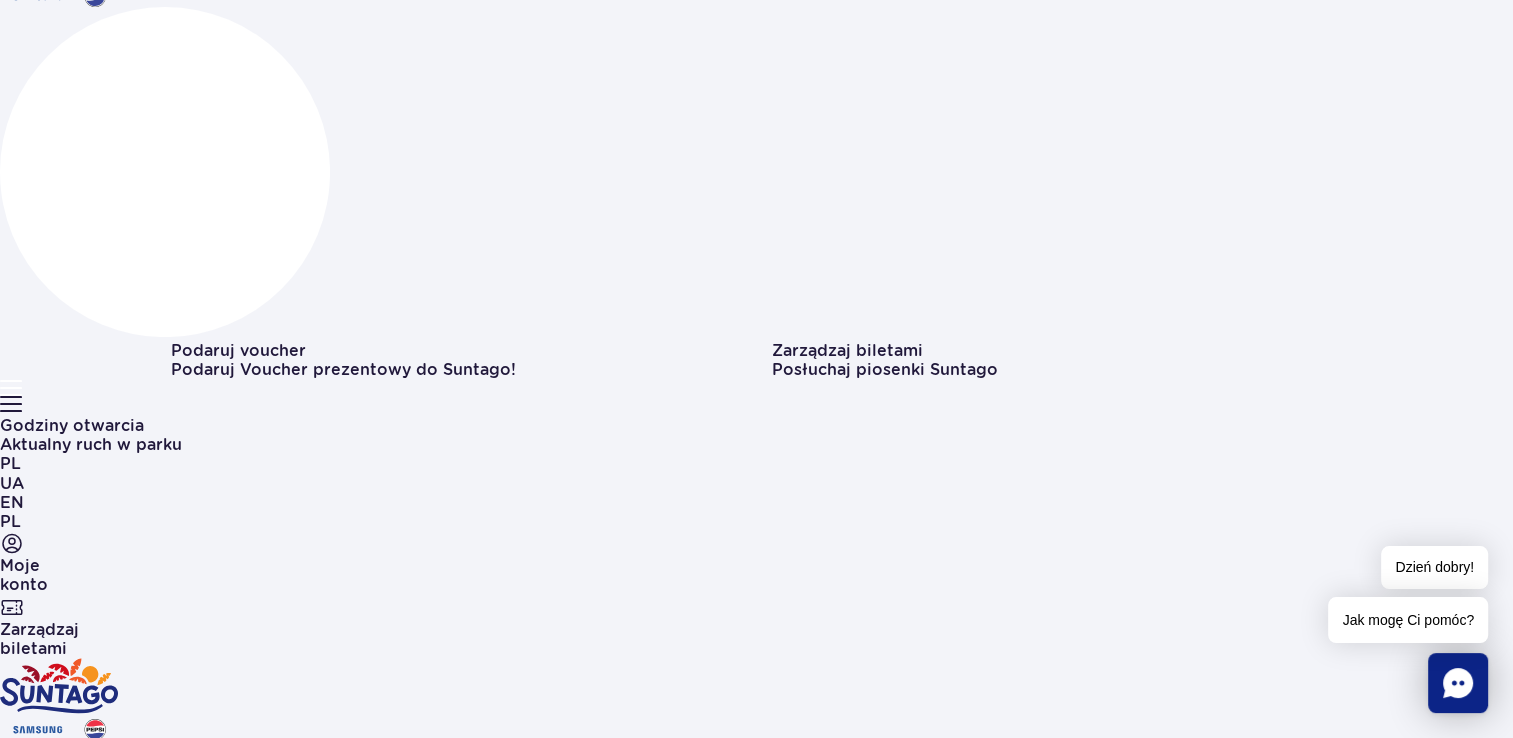 click on "Dzieci i rodziny" at bounding box center [246, 11091] 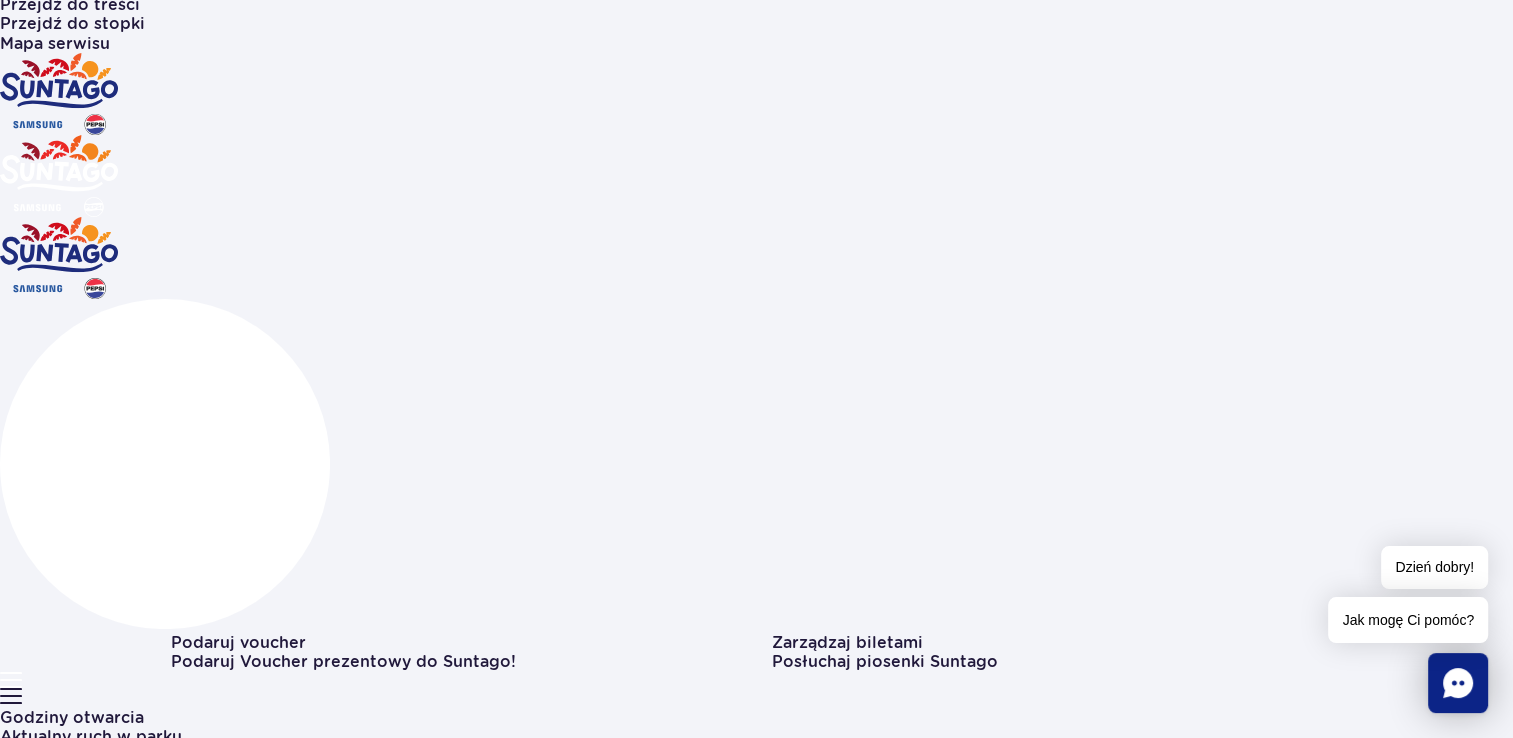 scroll, scrollTop: 40, scrollLeft: 0, axis: vertical 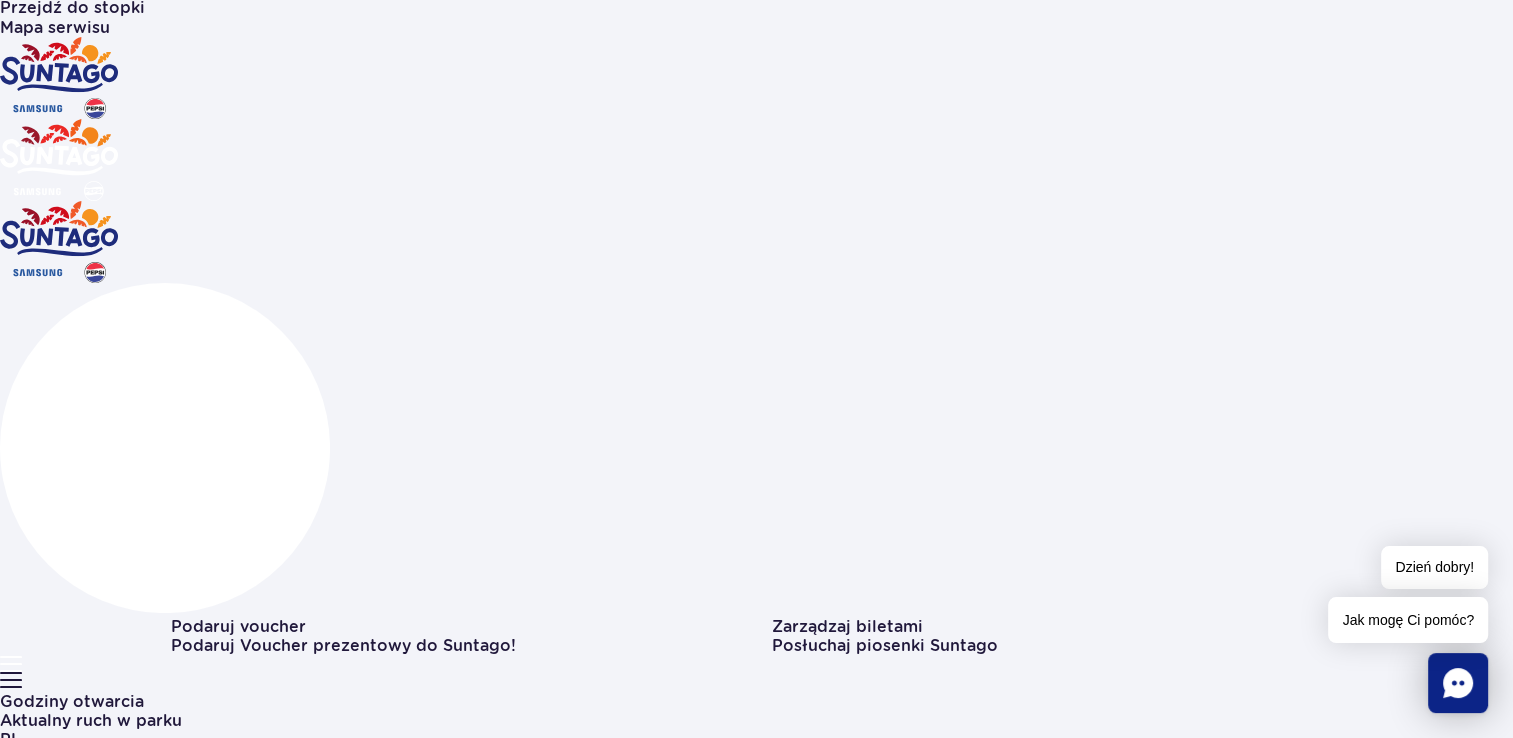 click on "Informacje ogólne" at bounding box center [246, 11367] 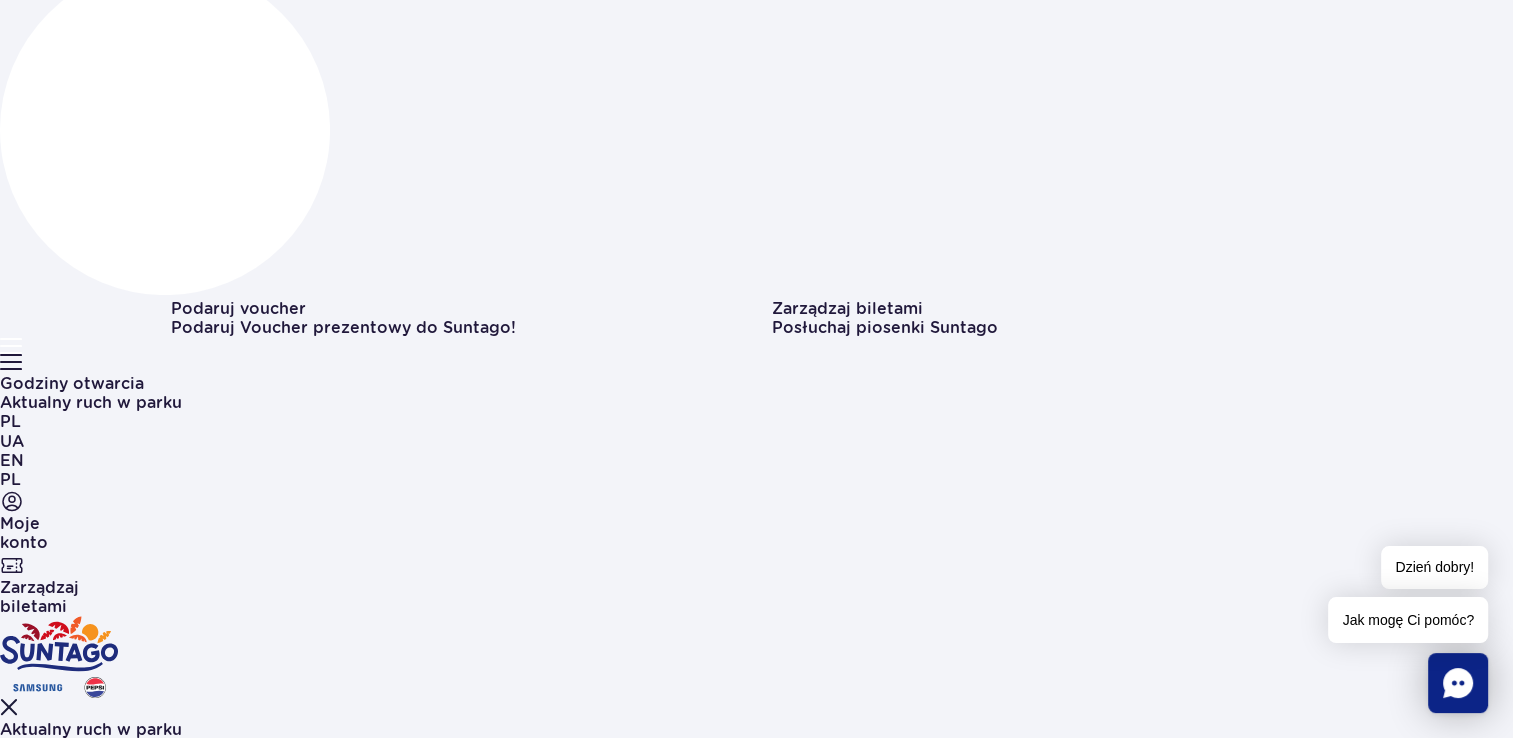 scroll, scrollTop: 360, scrollLeft: 0, axis: vertical 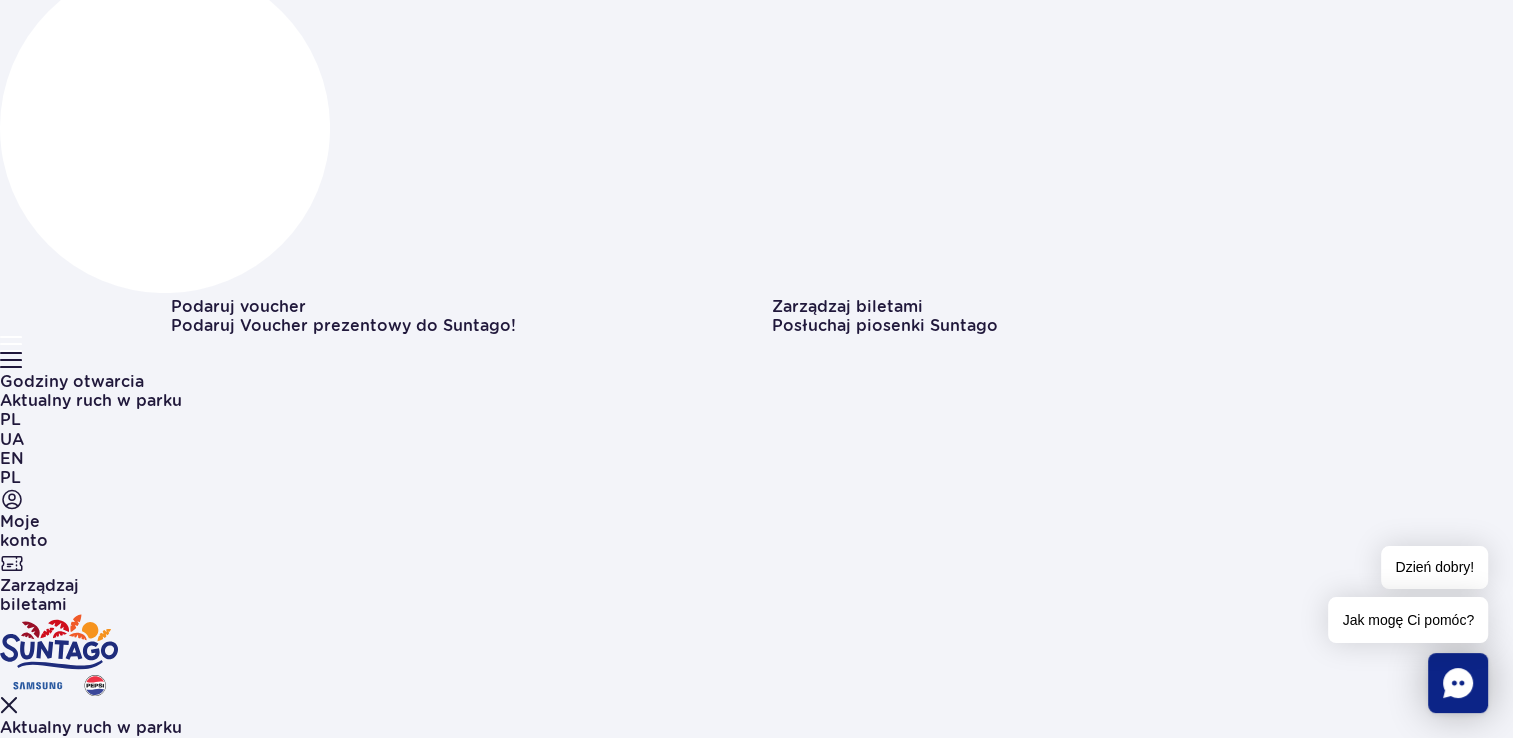 click on "Płatności" at bounding box center (246, 11047) 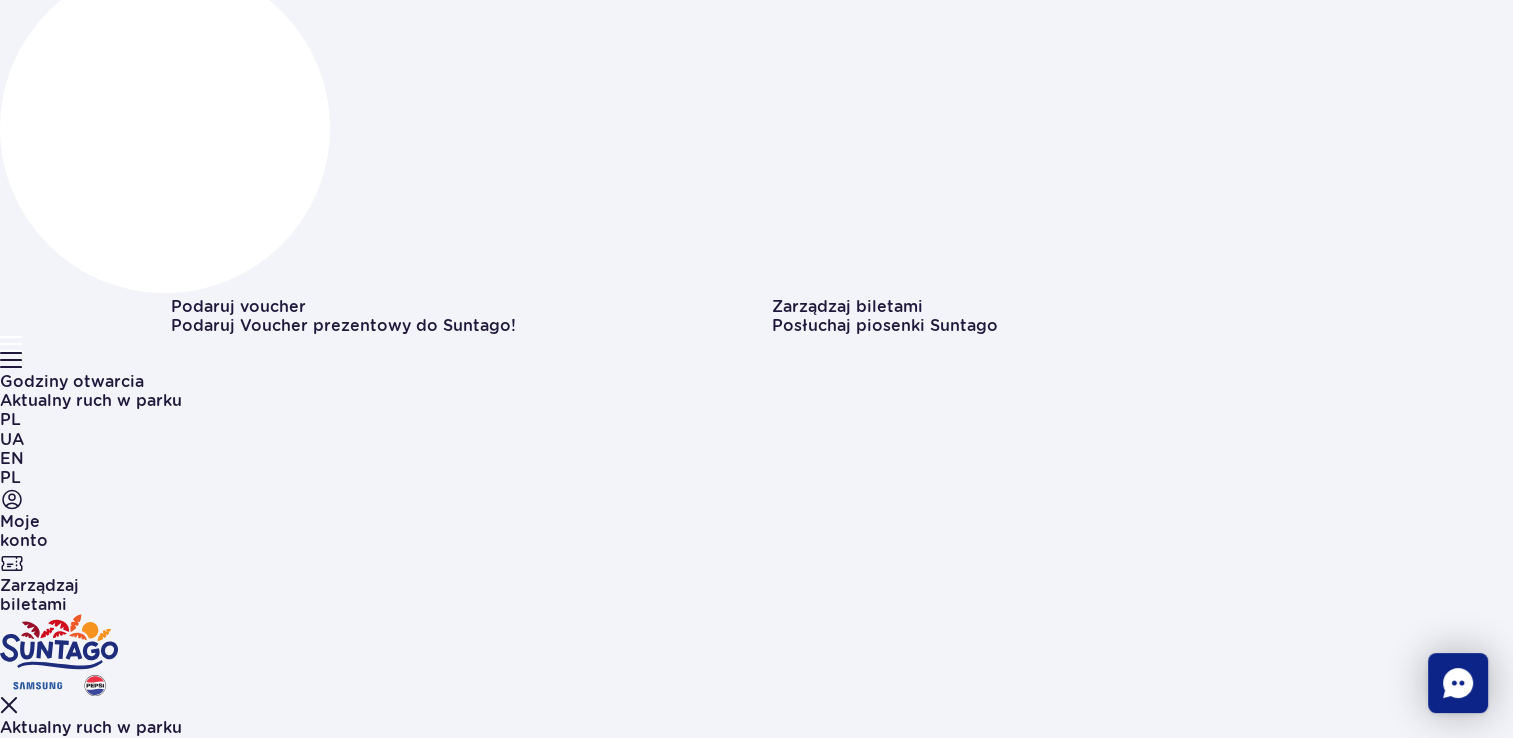 click on "Ogólne informacje" at bounding box center [247, 11377] 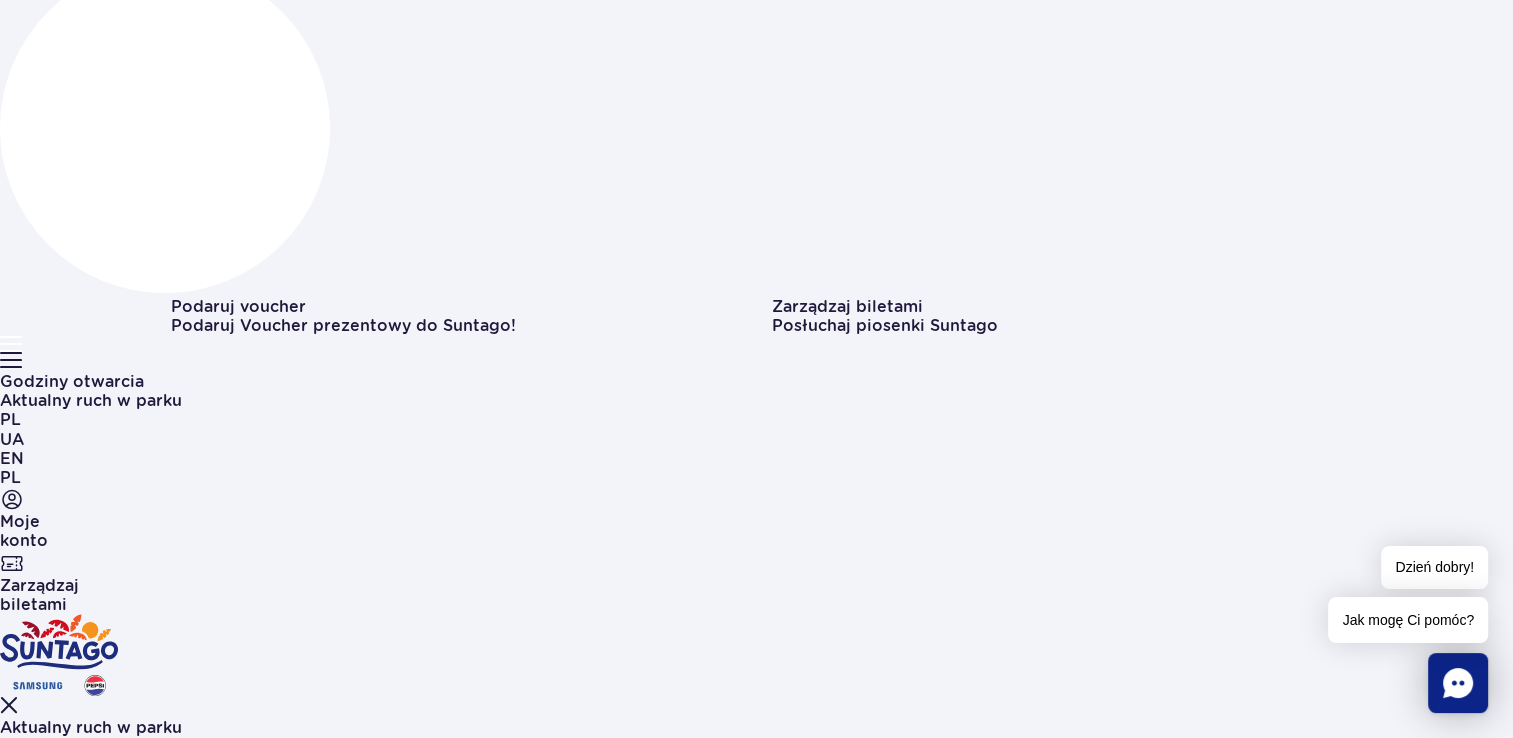 click on "Jak mam się ubrać wchodząc do strefy gastronomicznej?
We wszystkich restauracjach goście zobowiązani są nosić klapki oraz szlafrok lub koszulkę." at bounding box center (756, 18631) 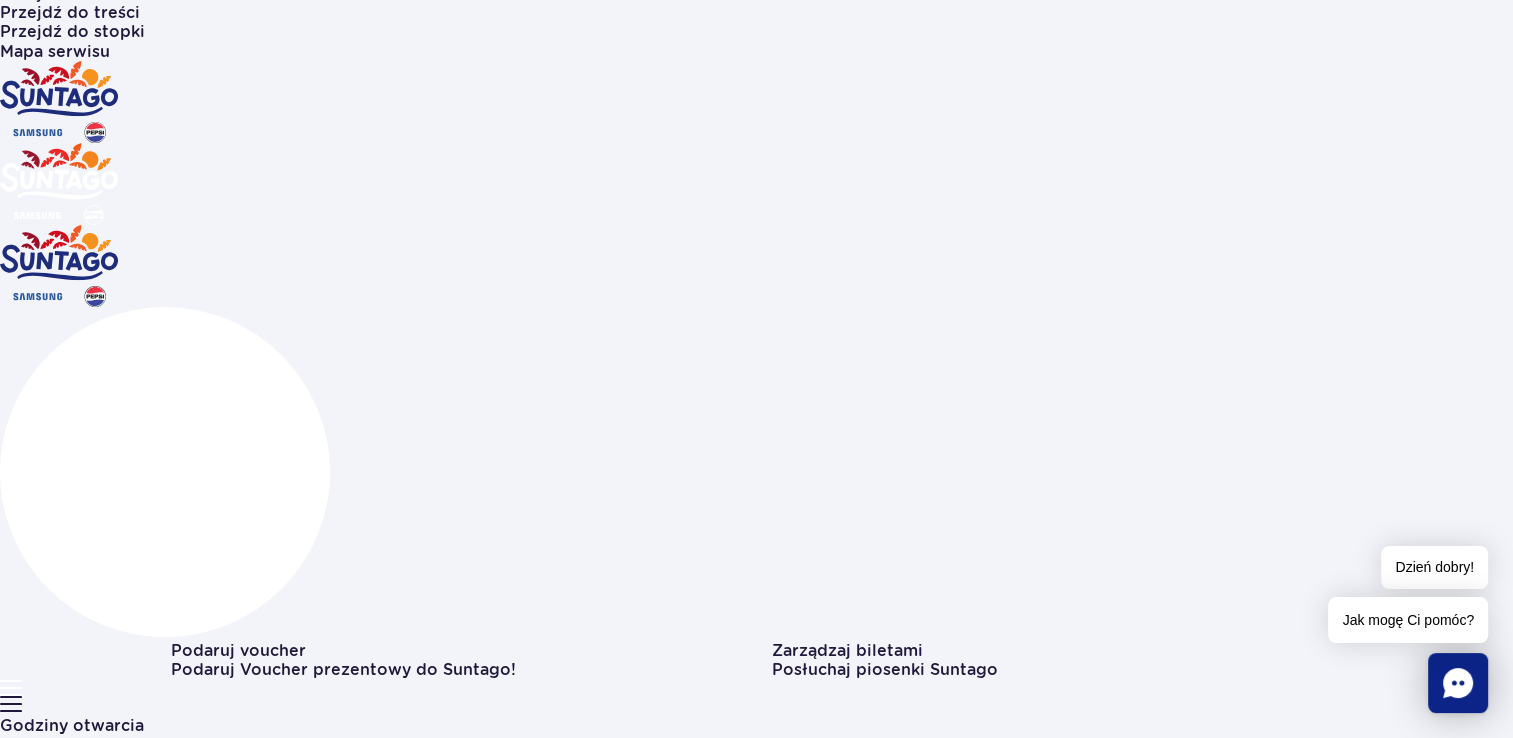 scroll, scrollTop: 0, scrollLeft: 0, axis: both 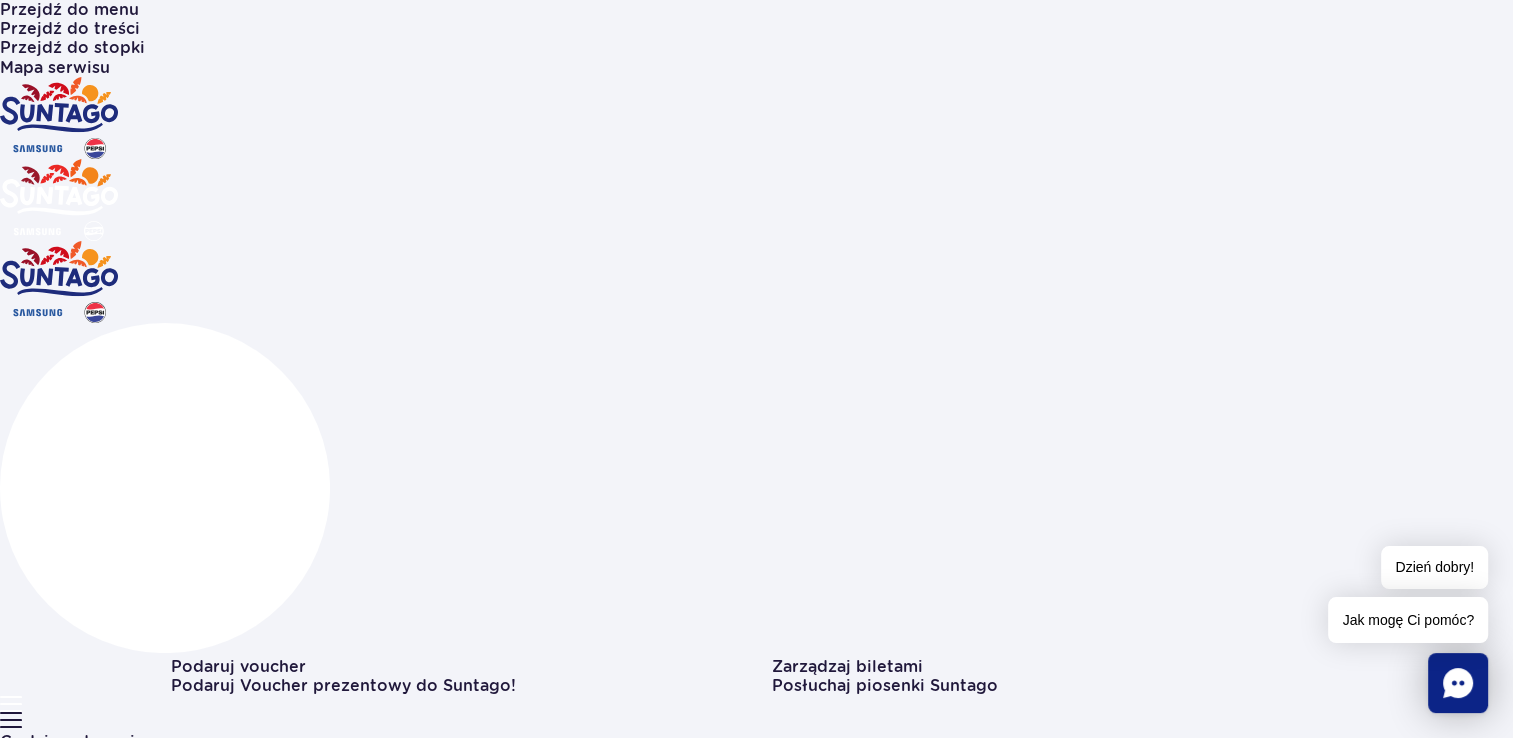 click on "Karta całoroczna" at bounding box center [756, 6255] 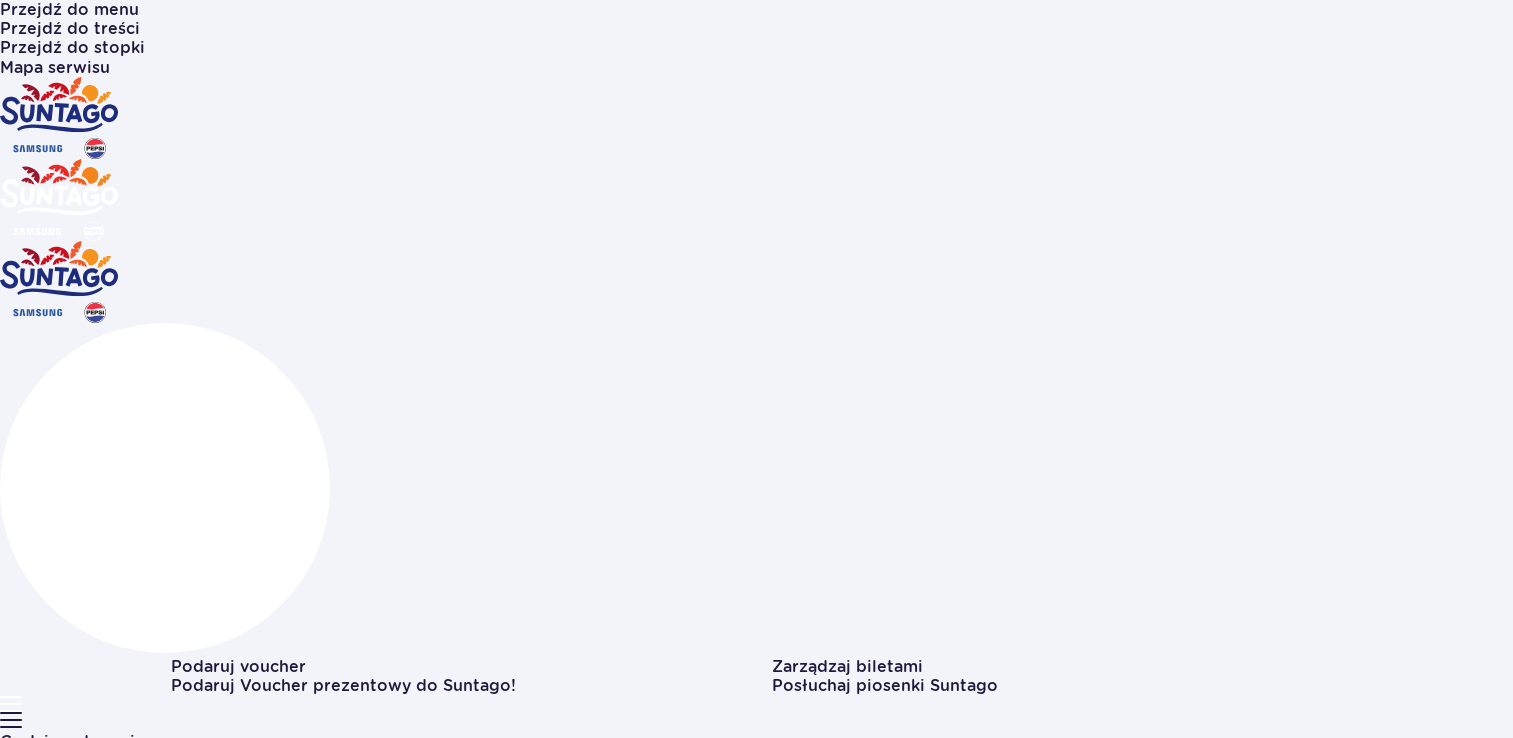 scroll, scrollTop: 0, scrollLeft: 0, axis: both 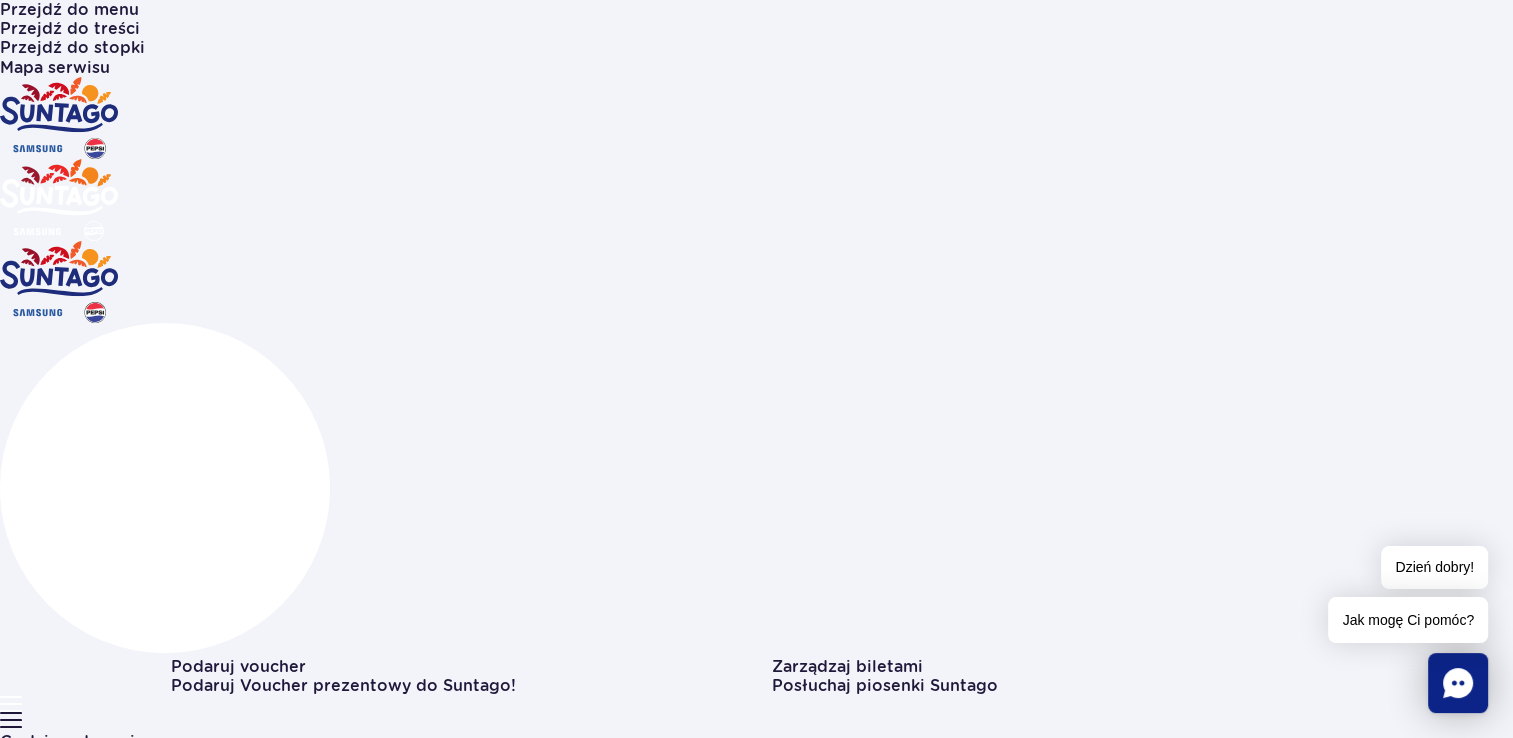 click on "Bilety i oferta" at bounding box center (56, 5950) 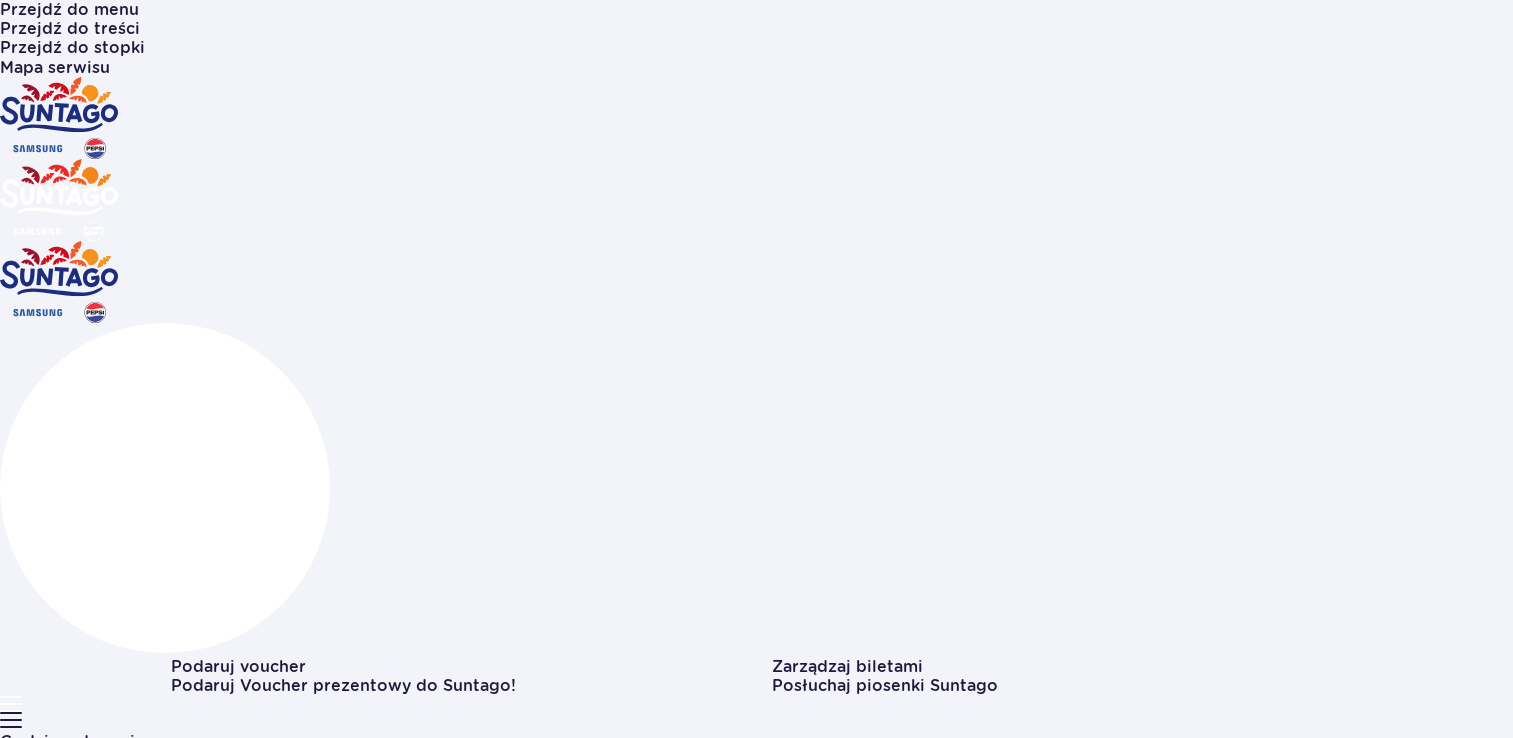 scroll, scrollTop: 0, scrollLeft: 0, axis: both 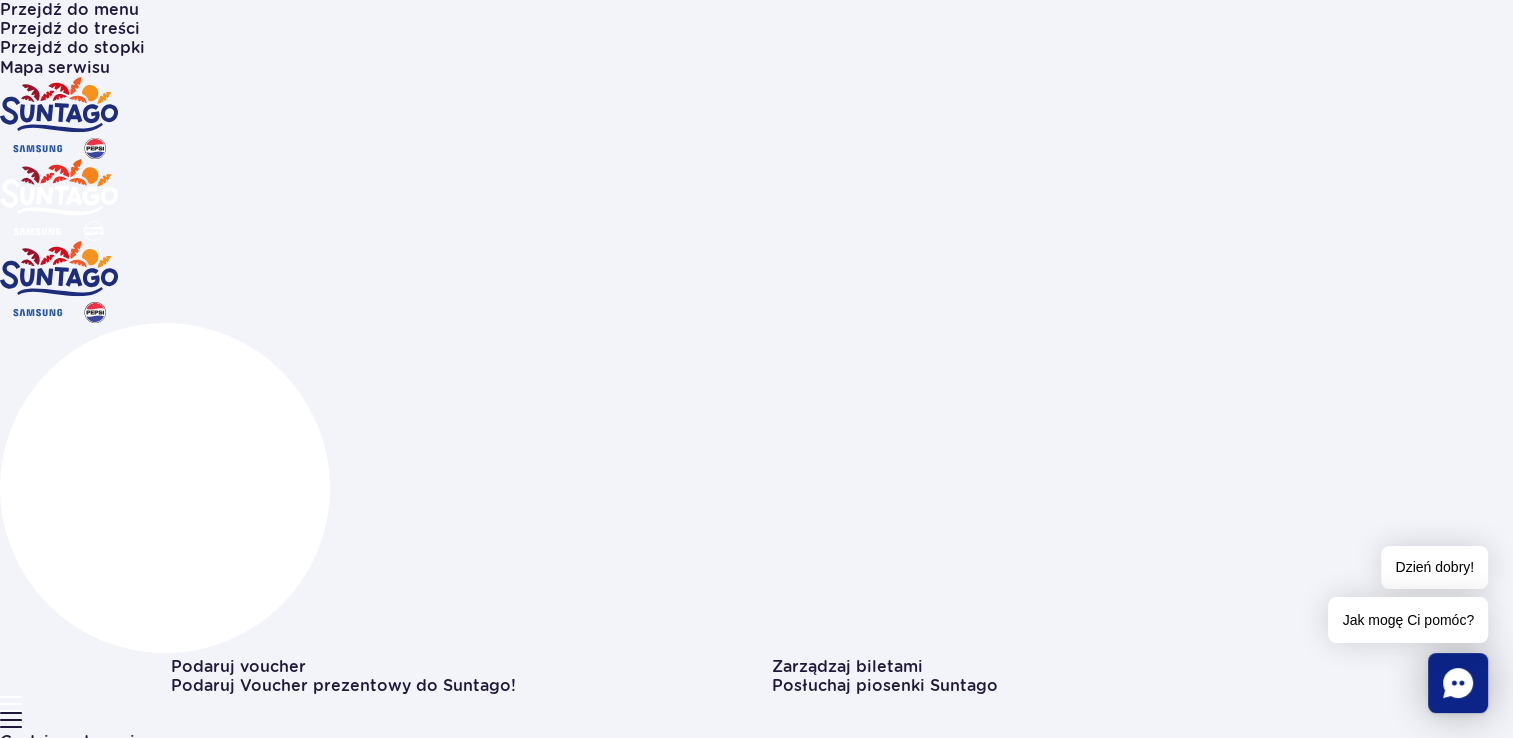click at bounding box center [171, 11734] 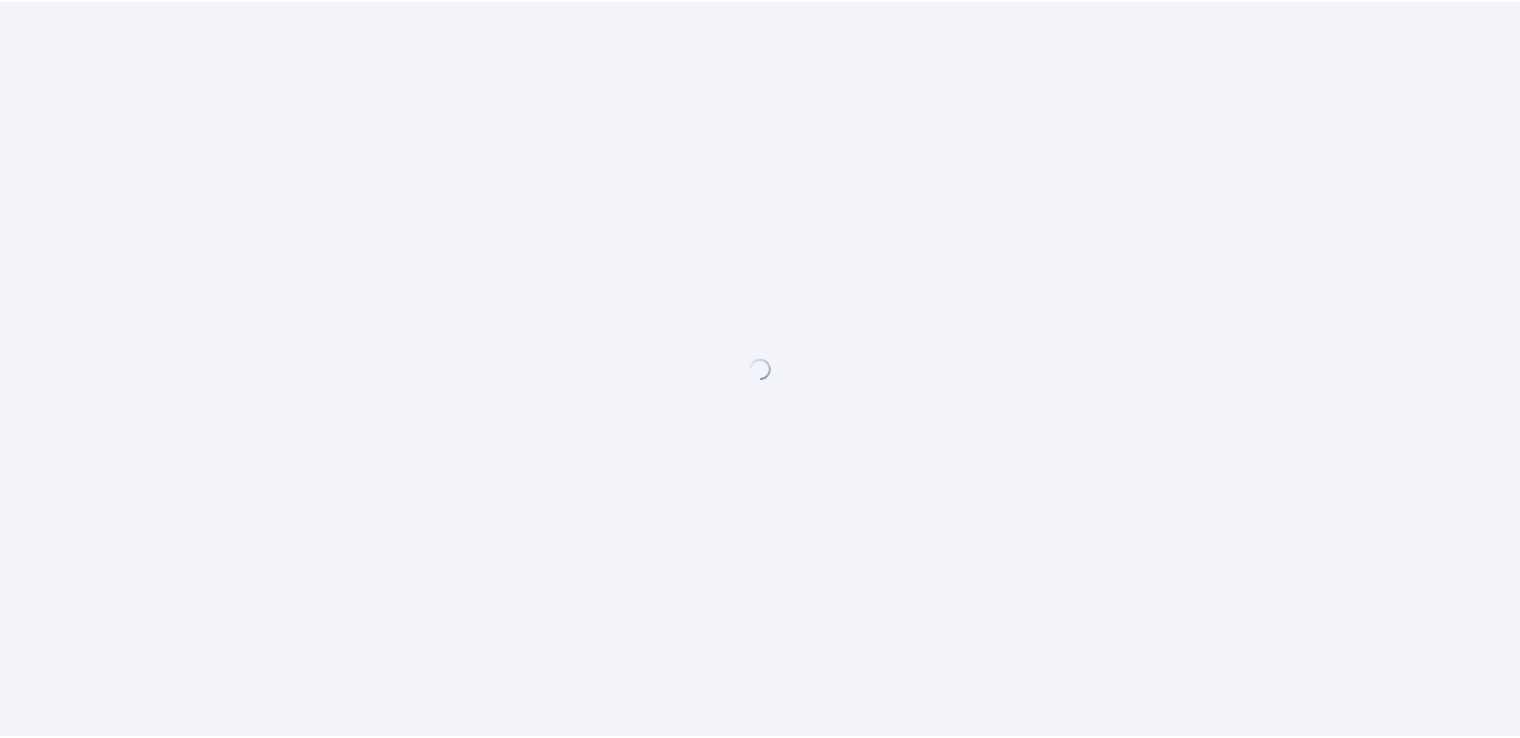 scroll, scrollTop: 0, scrollLeft: 0, axis: both 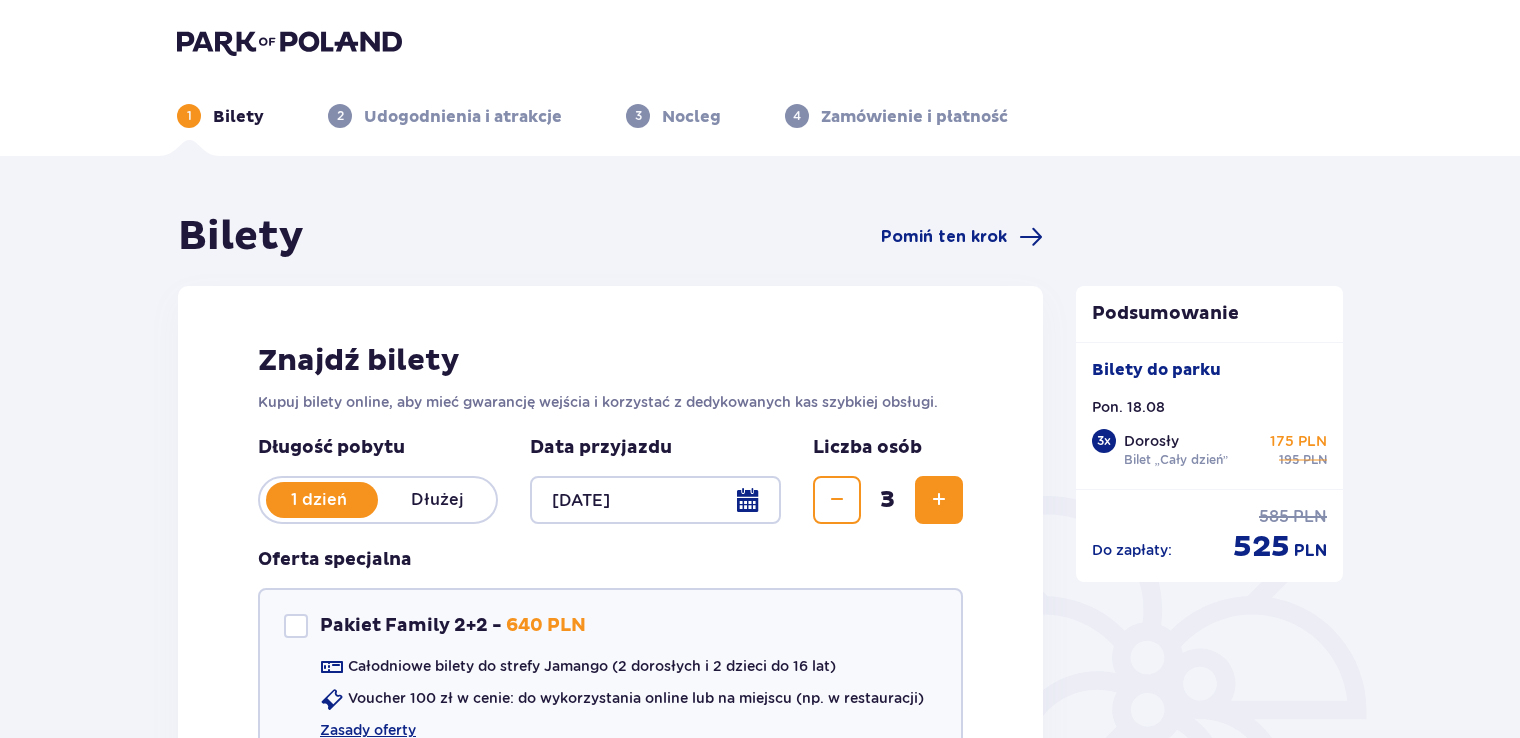 click at bounding box center (837, 500) 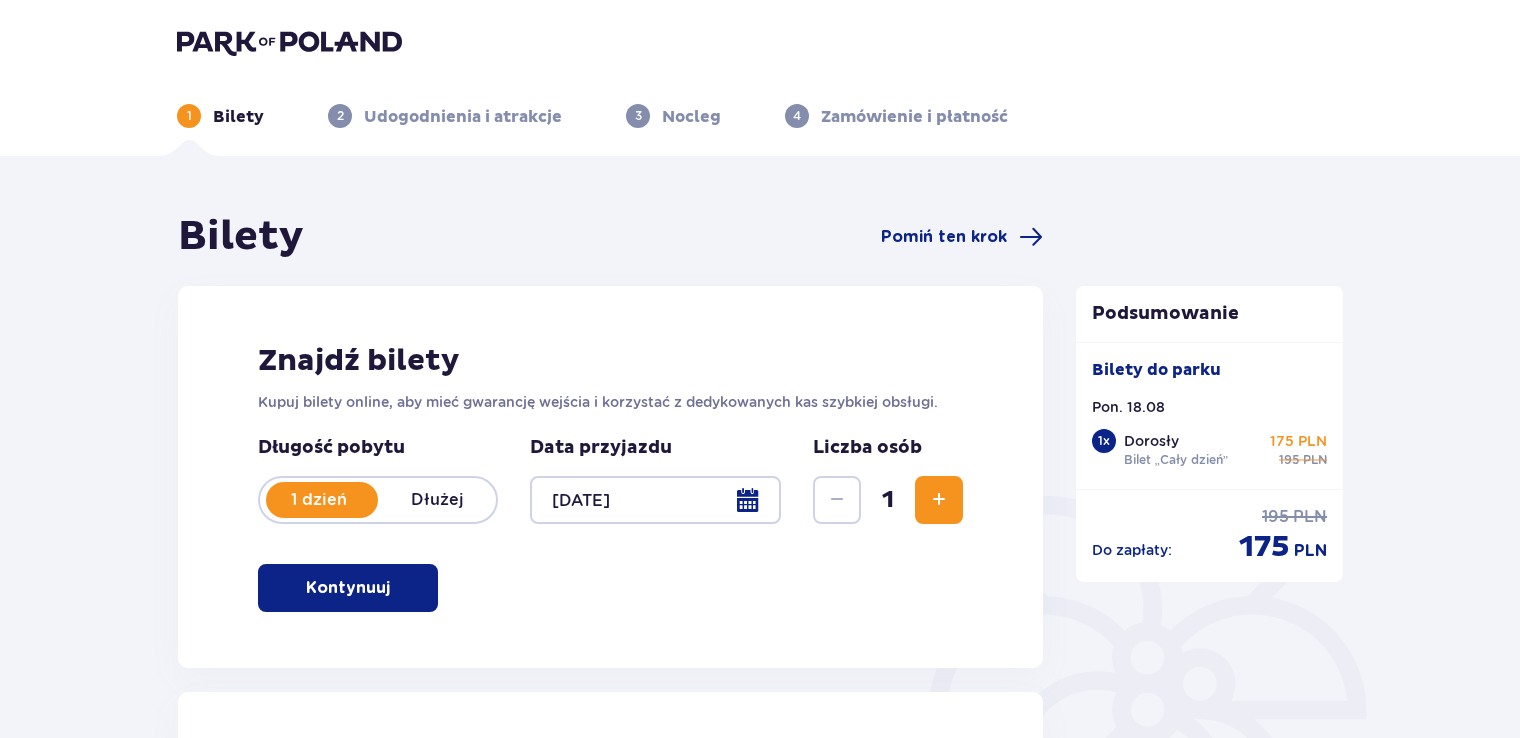 click on "Bilety Pomiń ten krok Znajdź bilety Kupuj bilety online, aby mieć gwarancję wejścia i korzystać z dedykowanych kas szybkiej obsługi. Długość pobytu 1 dzień Dłużej Data przyjazdu 18.08.25 Liczba osób 1 Kontynuuj Bilet   1 Wybierz typ gościa Dorosły 18 - 65 lat Dziecko do 90 cm Dziecko do 120 cm Dziecko do 16 lat Nastolatek 16 - 18 lat Senior 65+ lat Ciężarna Z niepełno­sprawnością Wybierz strefy Pierwszy raz?  Poznaj strefy Suntago Trzy strefy Dwie strefy Jedna strefa Wybierz rodzaj biletu Bilet „2 godziny” 140 PLN „Tropikalne wieczory" (Ndz. - Pt.): Wejdź po 17:00 i zostań do 5 godzin w cenie 2. Zobacz zasady promocji Bilet „4 godziny” 175 PLN Bilet „Cały dzień” 195 PLN Dodaj kolejny bilet Przed wizytą w parku sprawdź godziny otwarcia Godziny otwarcia Kontynuuj Podsumowanie Bilety do parku Pon. 18.08   1 x Dorosły Bilet „Cały dzień” 175 PLN 195 PLN Do zapłaty : 195 PLN 175 PLN" at bounding box center (760, 1427) 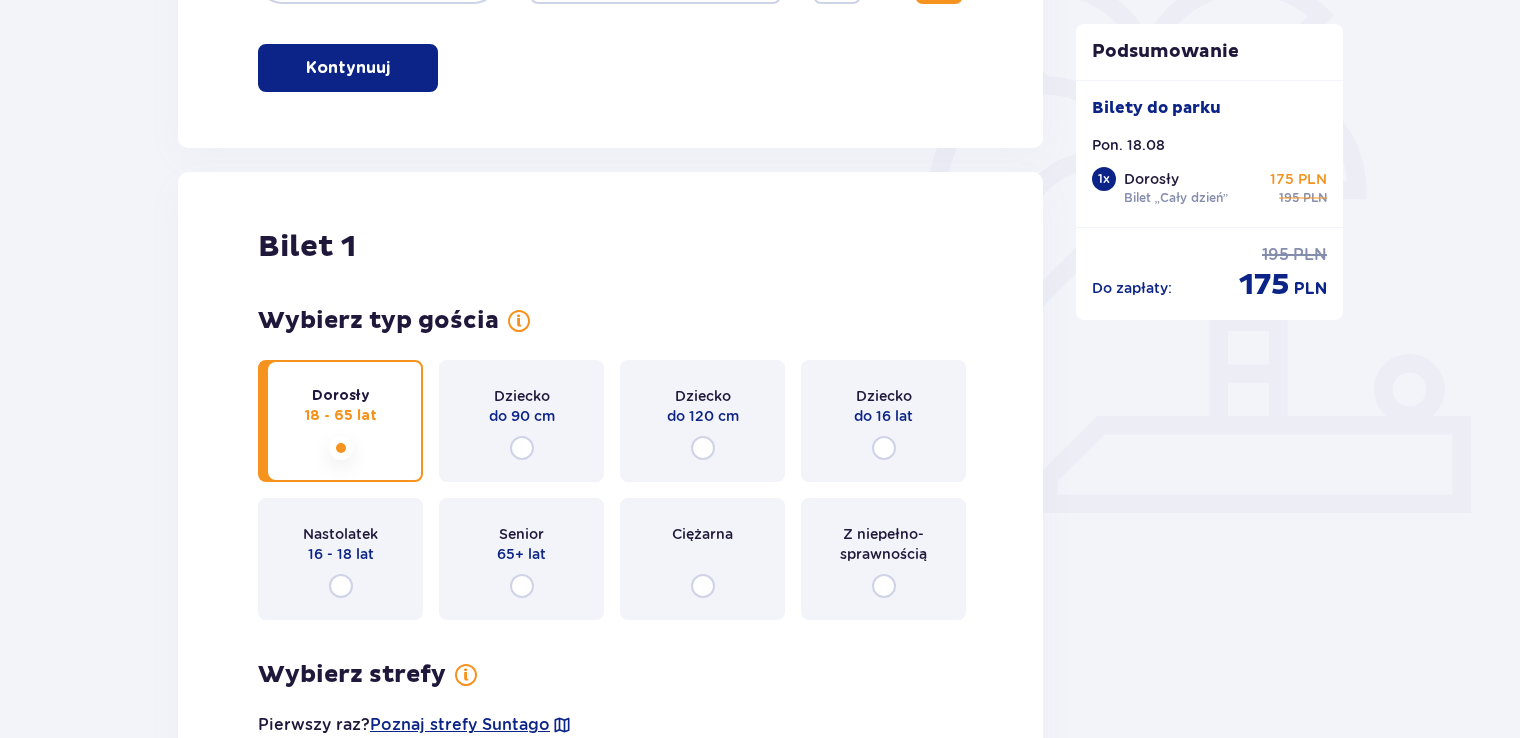 scroll, scrollTop: 560, scrollLeft: 0, axis: vertical 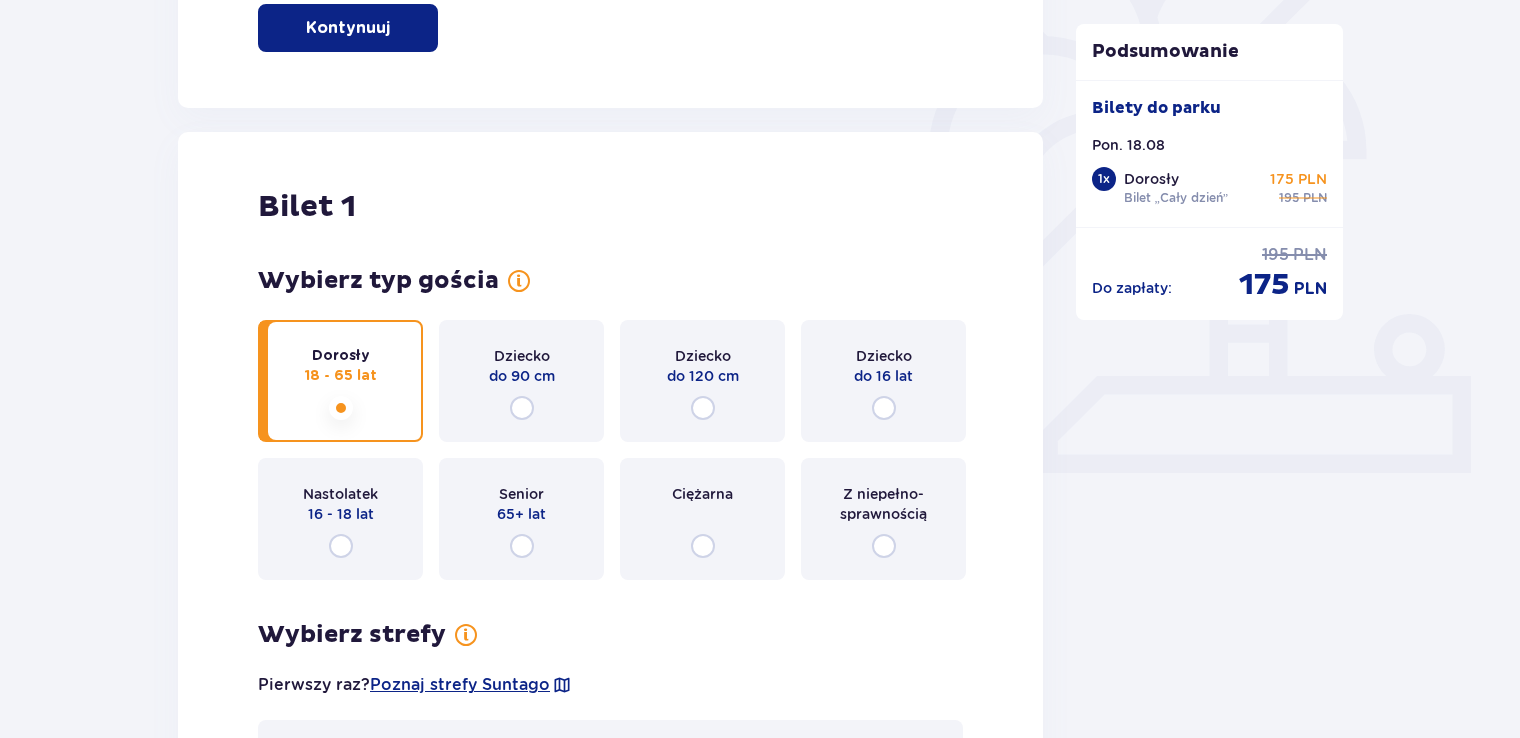 click on "Nastolatek 16 - 18 lat" at bounding box center (340, 519) 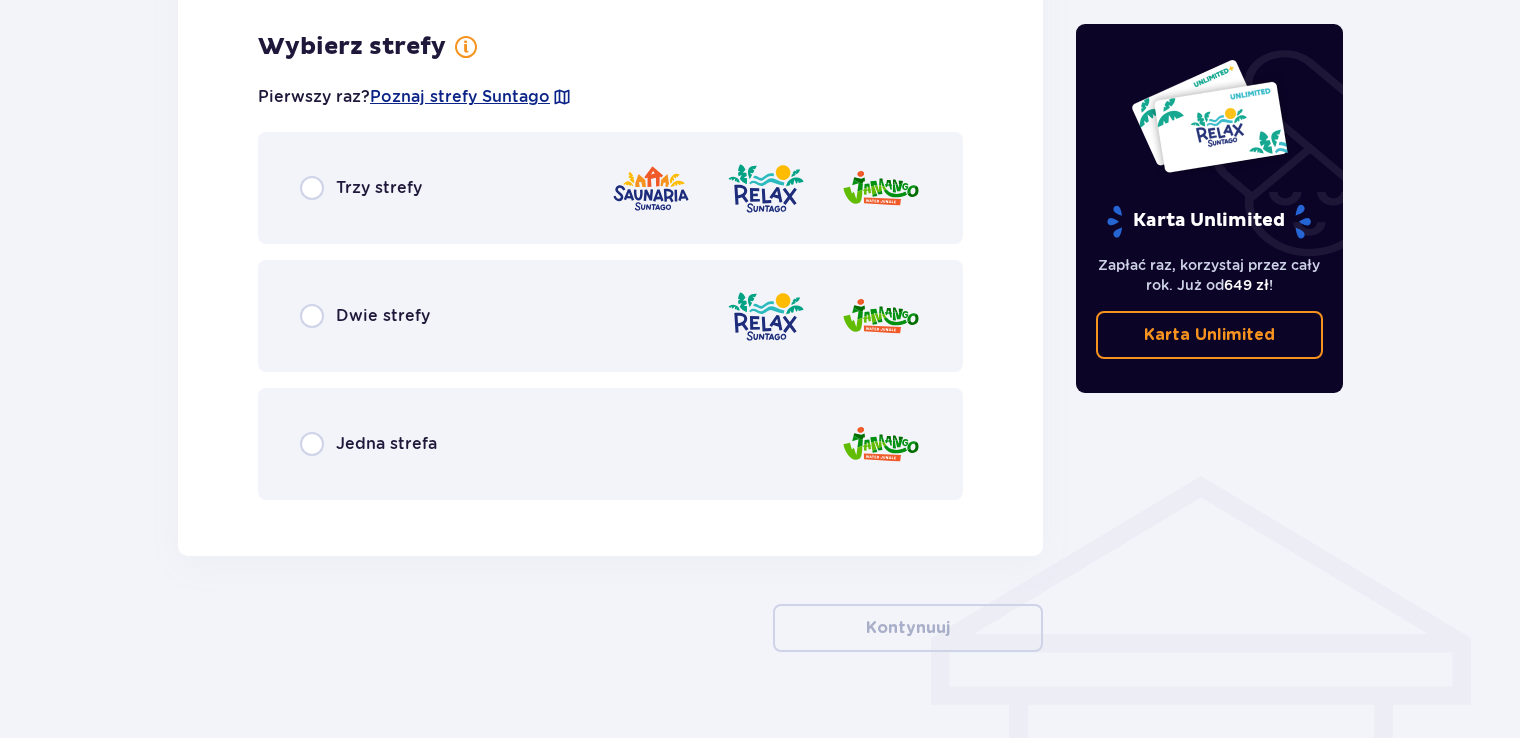 scroll, scrollTop: 1156, scrollLeft: 0, axis: vertical 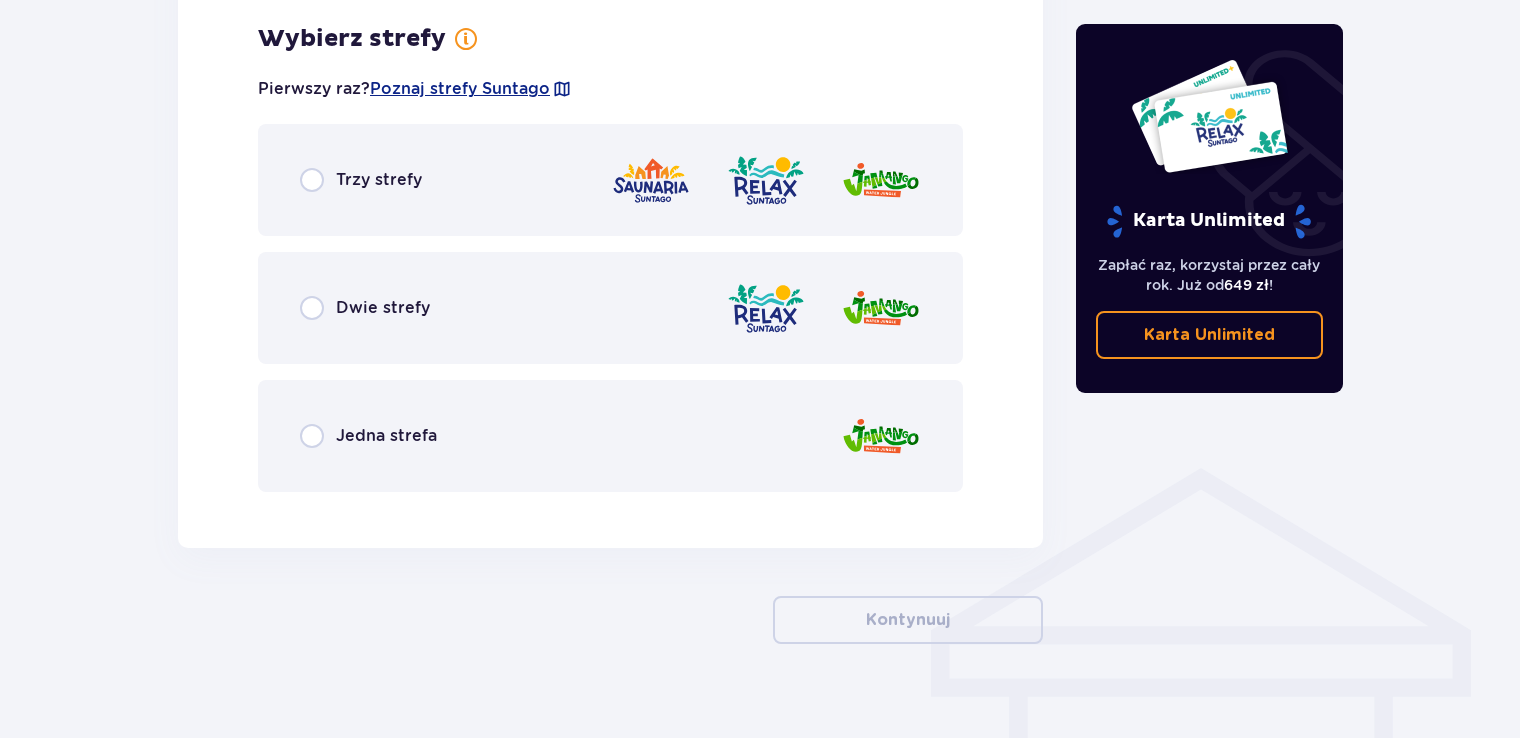 click on "Dwie strefy" at bounding box center [610, 308] 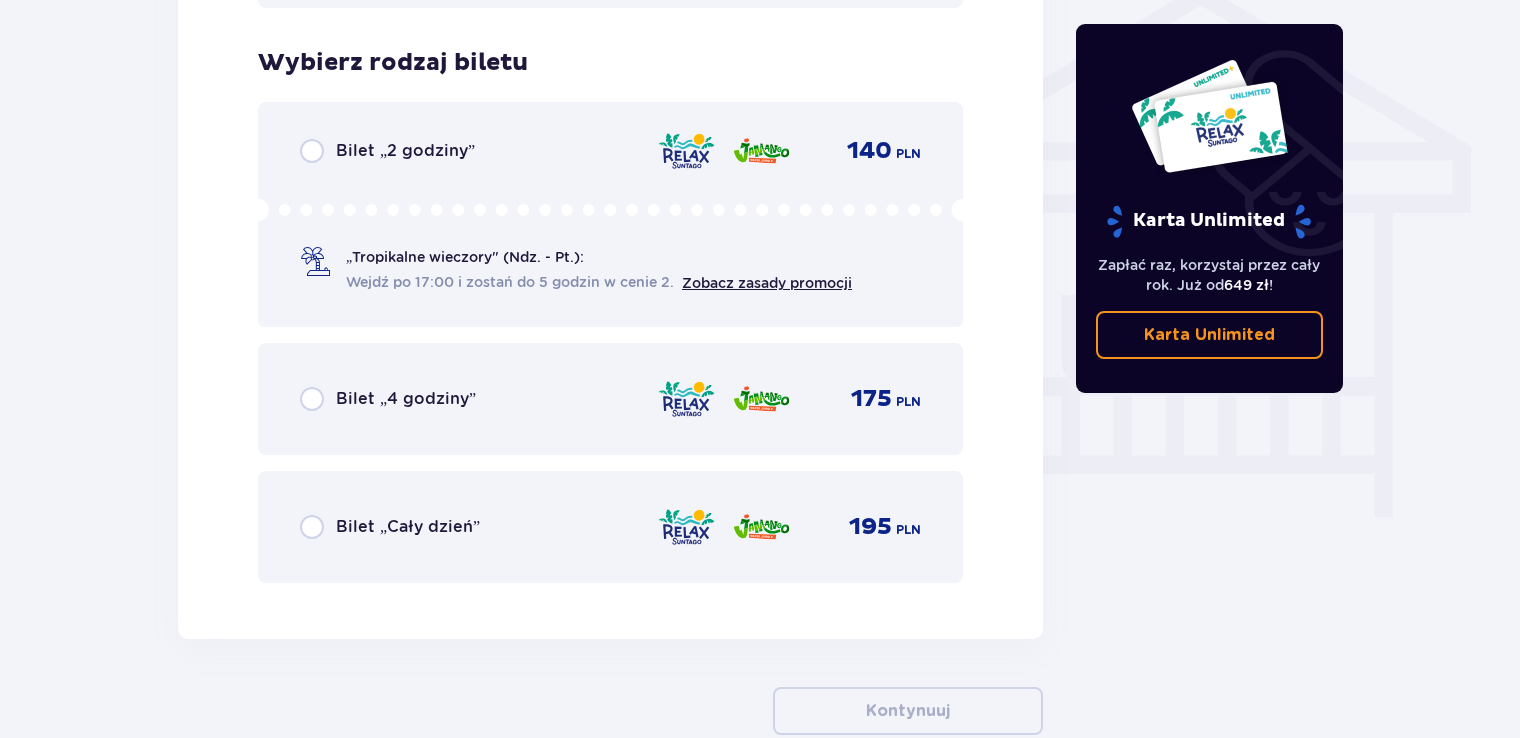 scroll, scrollTop: 1664, scrollLeft: 0, axis: vertical 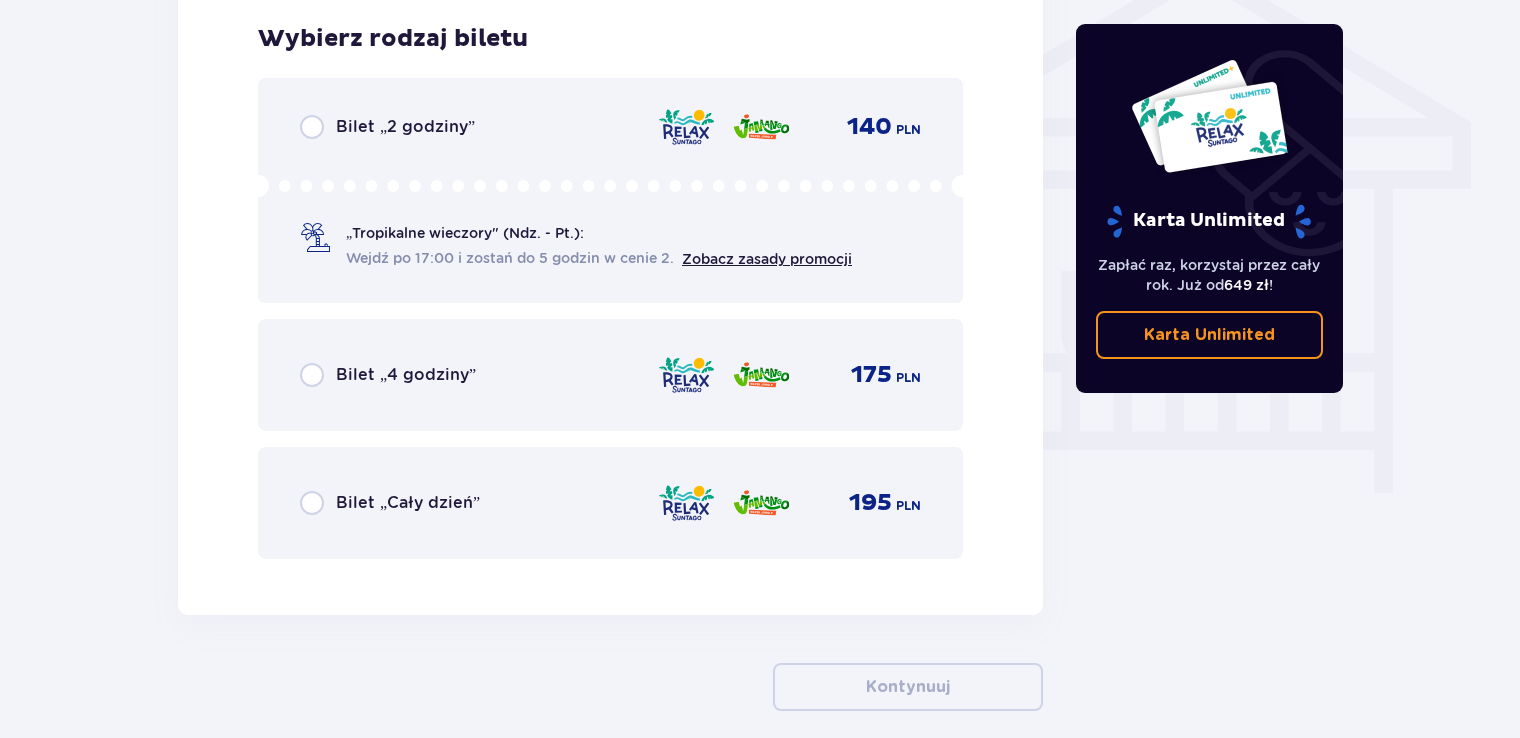 click on "Bilet „Cały dzień” 195 PLN" at bounding box center (610, 503) 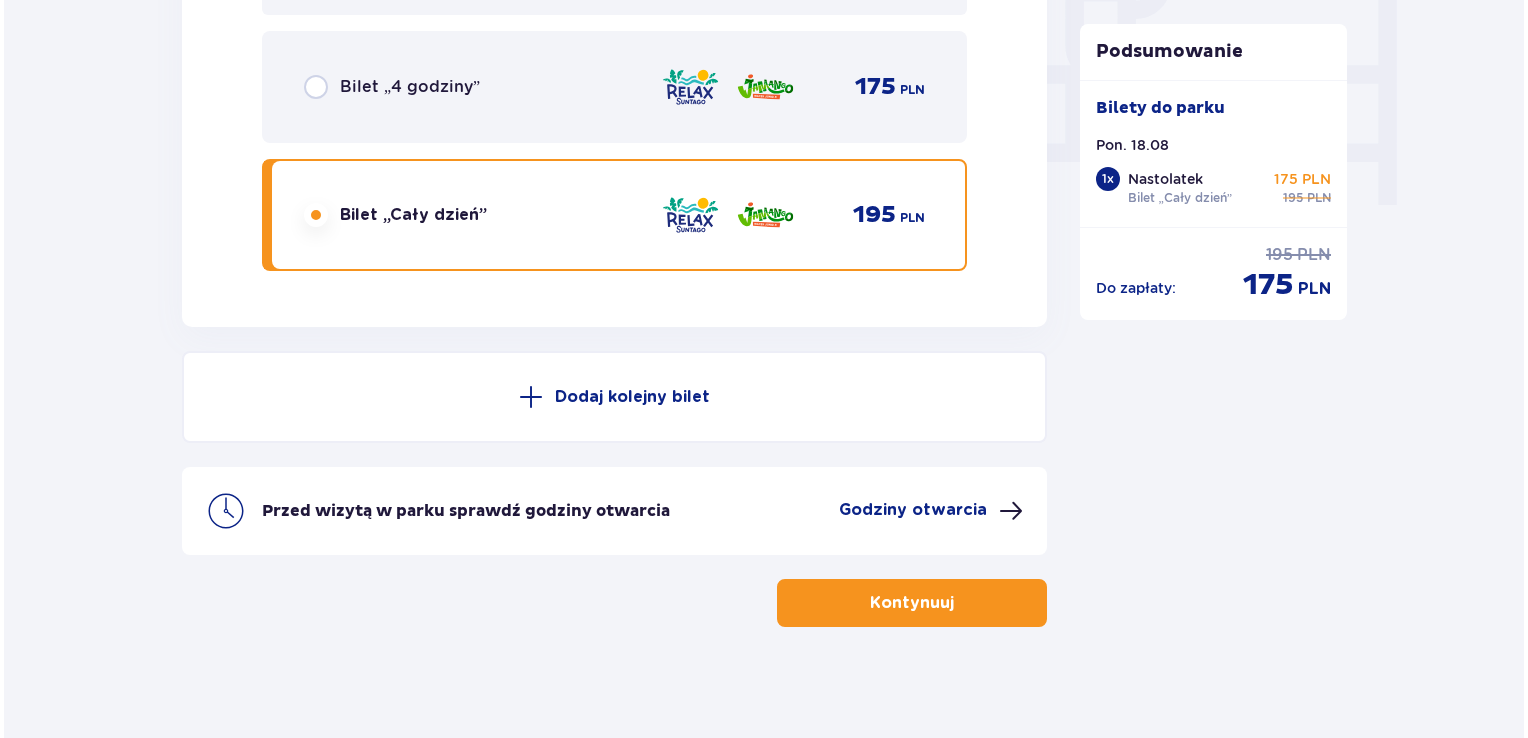 scroll, scrollTop: 1959, scrollLeft: 0, axis: vertical 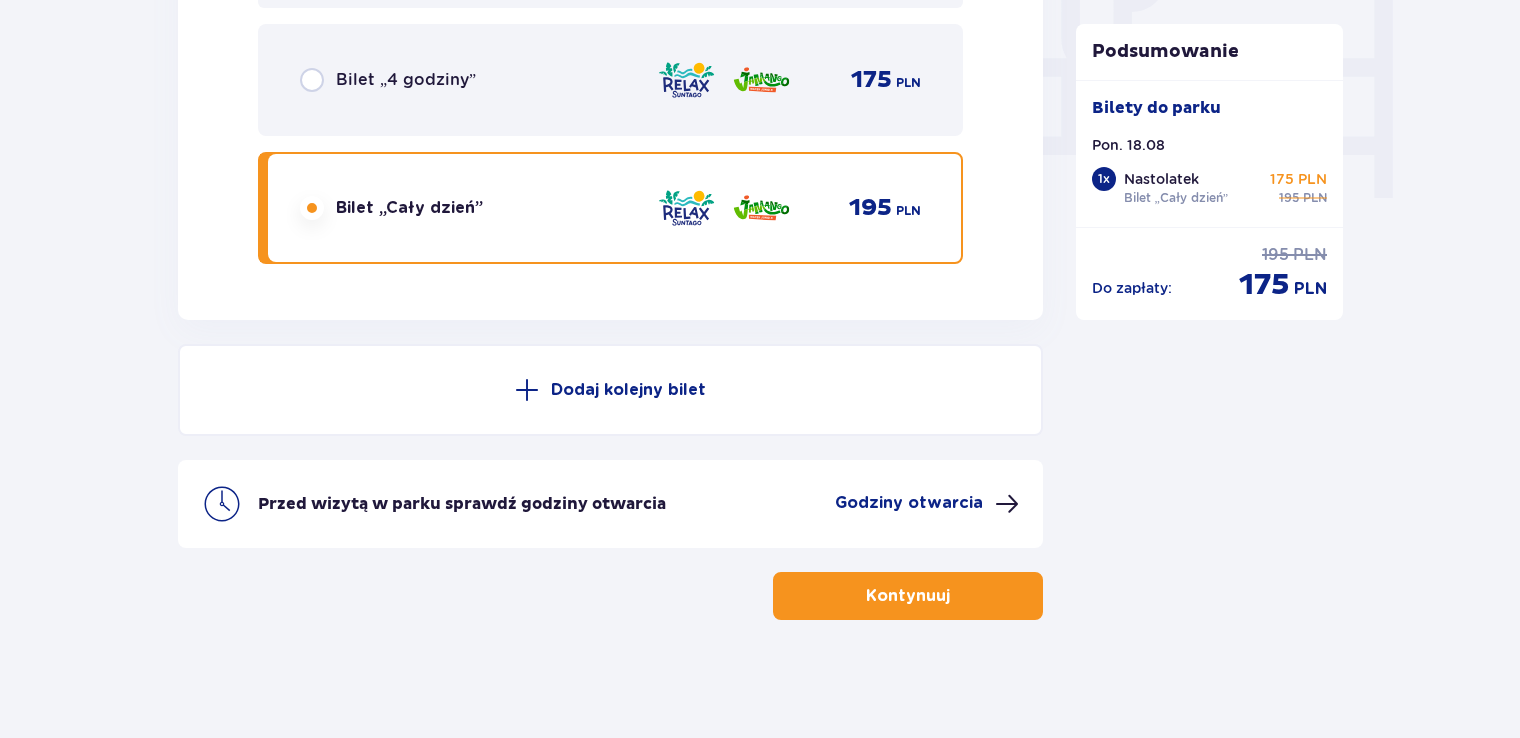 click on "Podsumowanie Bilety do parku Pon. 18.08   1 x Nastolatek Bilet „Cały dzień” 175 PLN 195 PLN Do zapłaty : 195 PLN 175 PLN" at bounding box center [1210, -564] 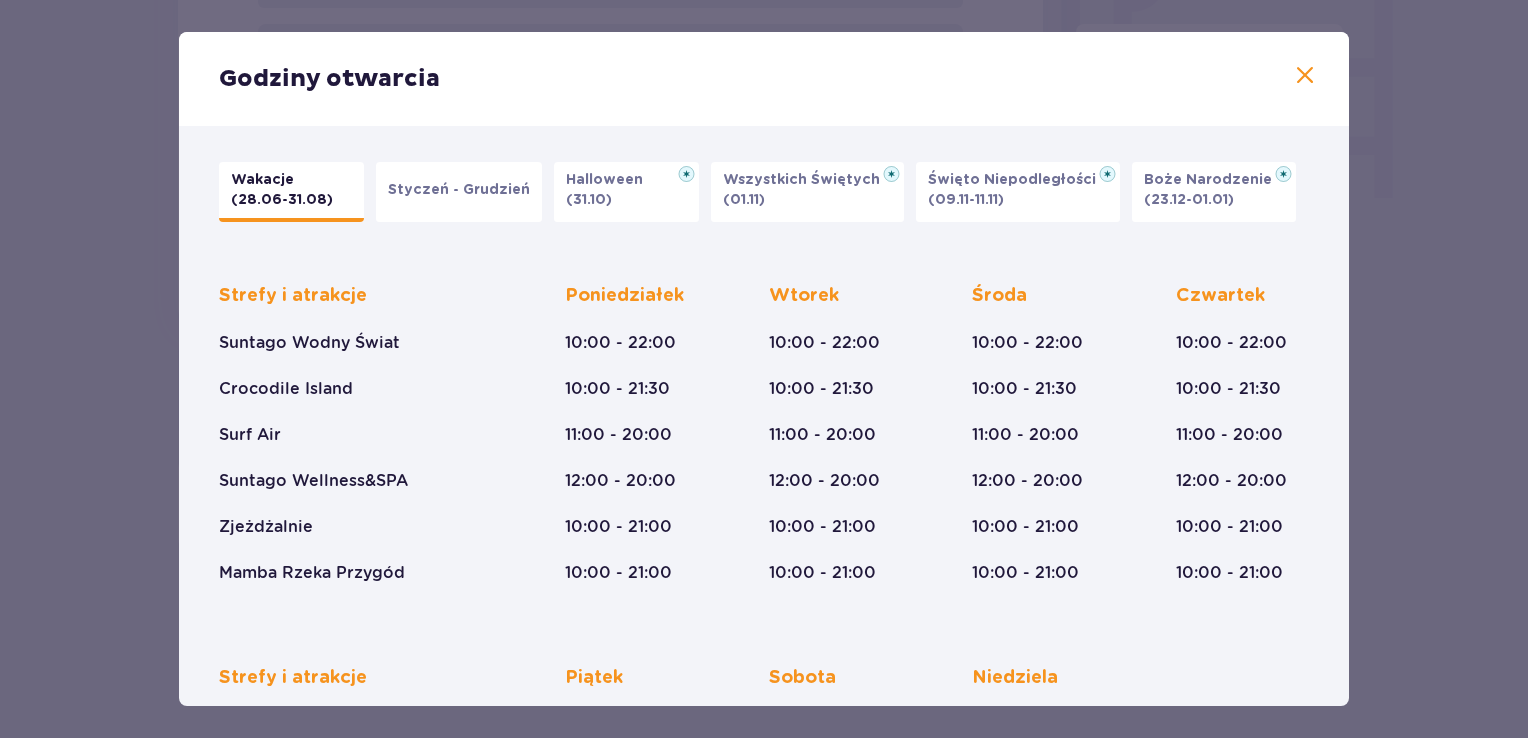 click on "Styczeń - Grudzień" at bounding box center [459, 190] 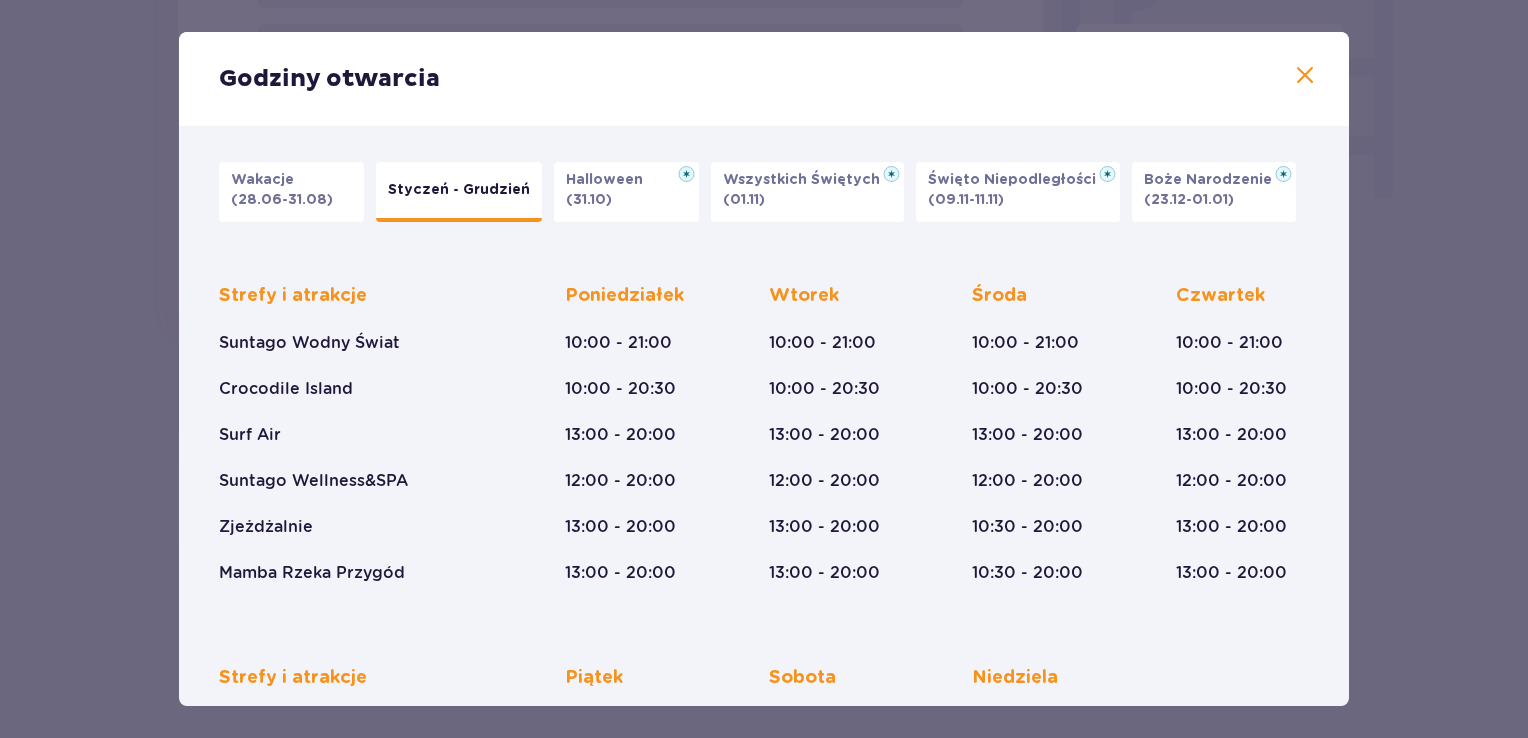 click on "Wakacje  (28.06-31.08)" at bounding box center (291, 192) 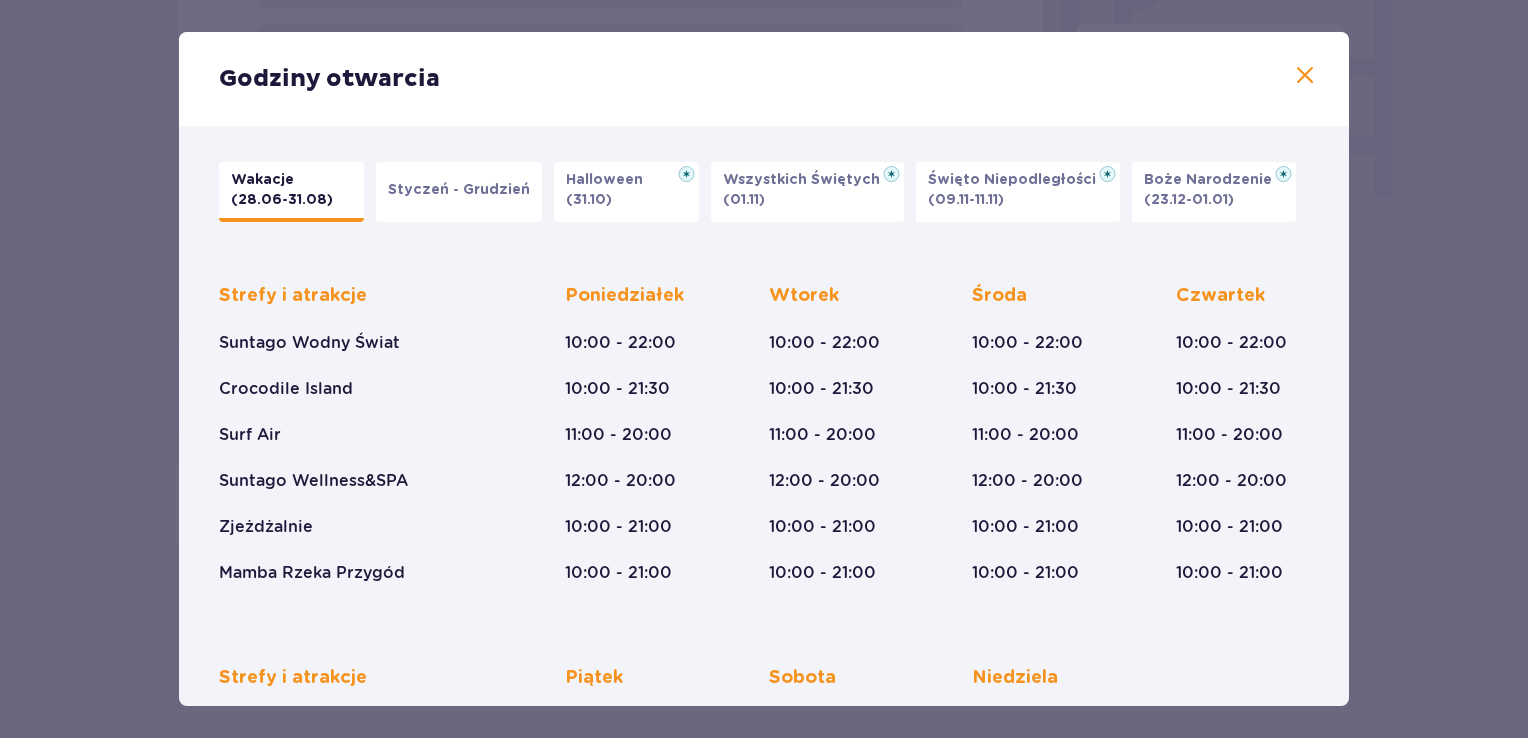 type 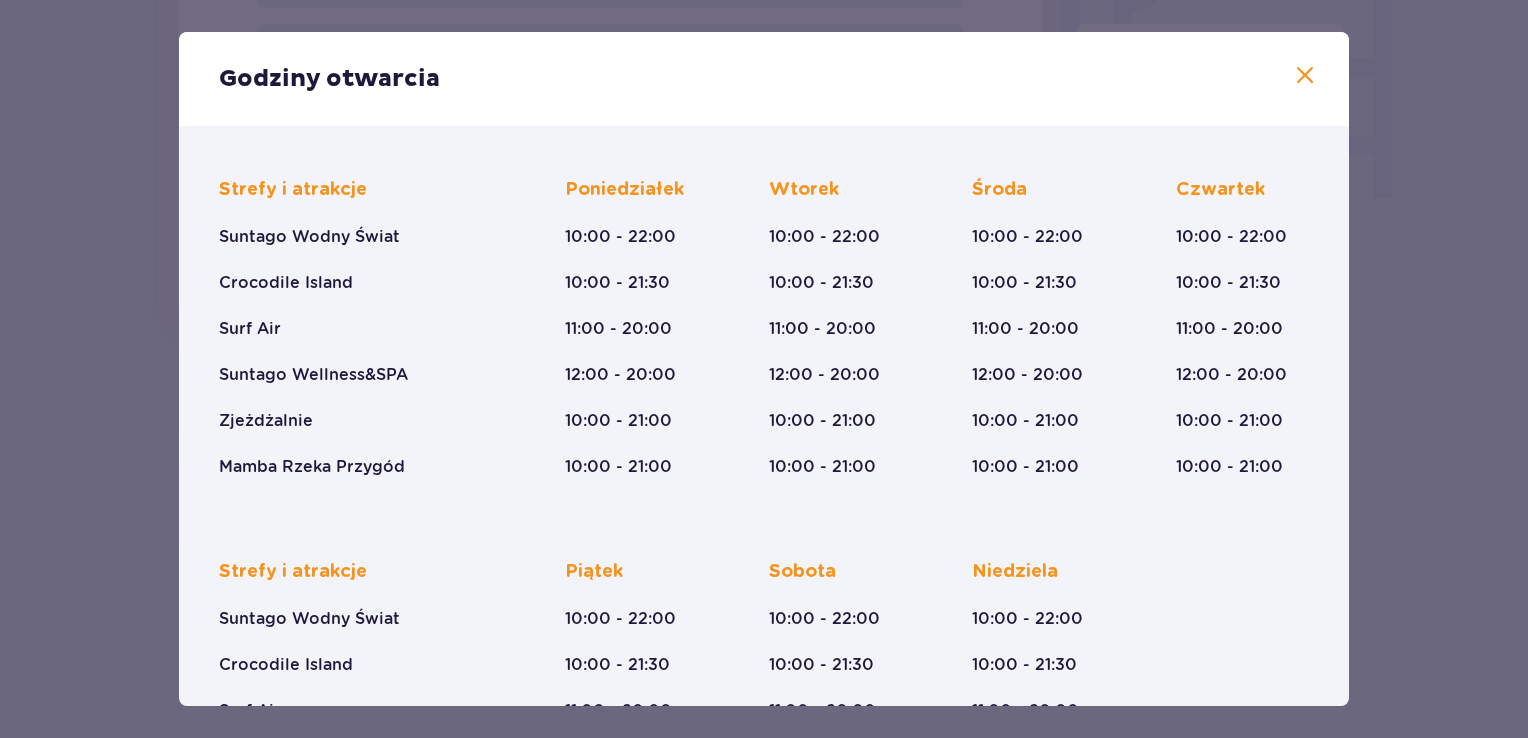 scroll, scrollTop: 0, scrollLeft: 0, axis: both 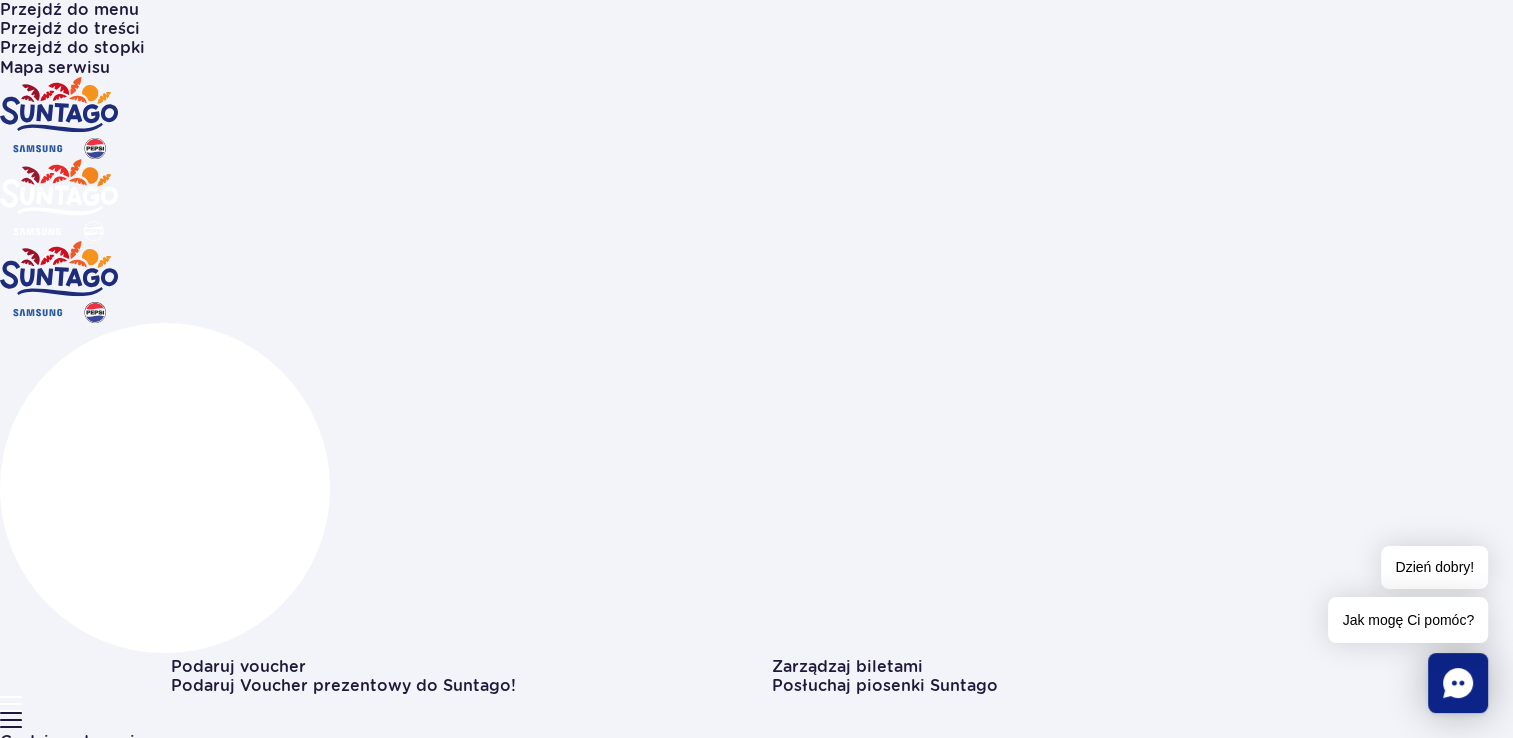 click on "Cennik" at bounding box center (756, 6018) 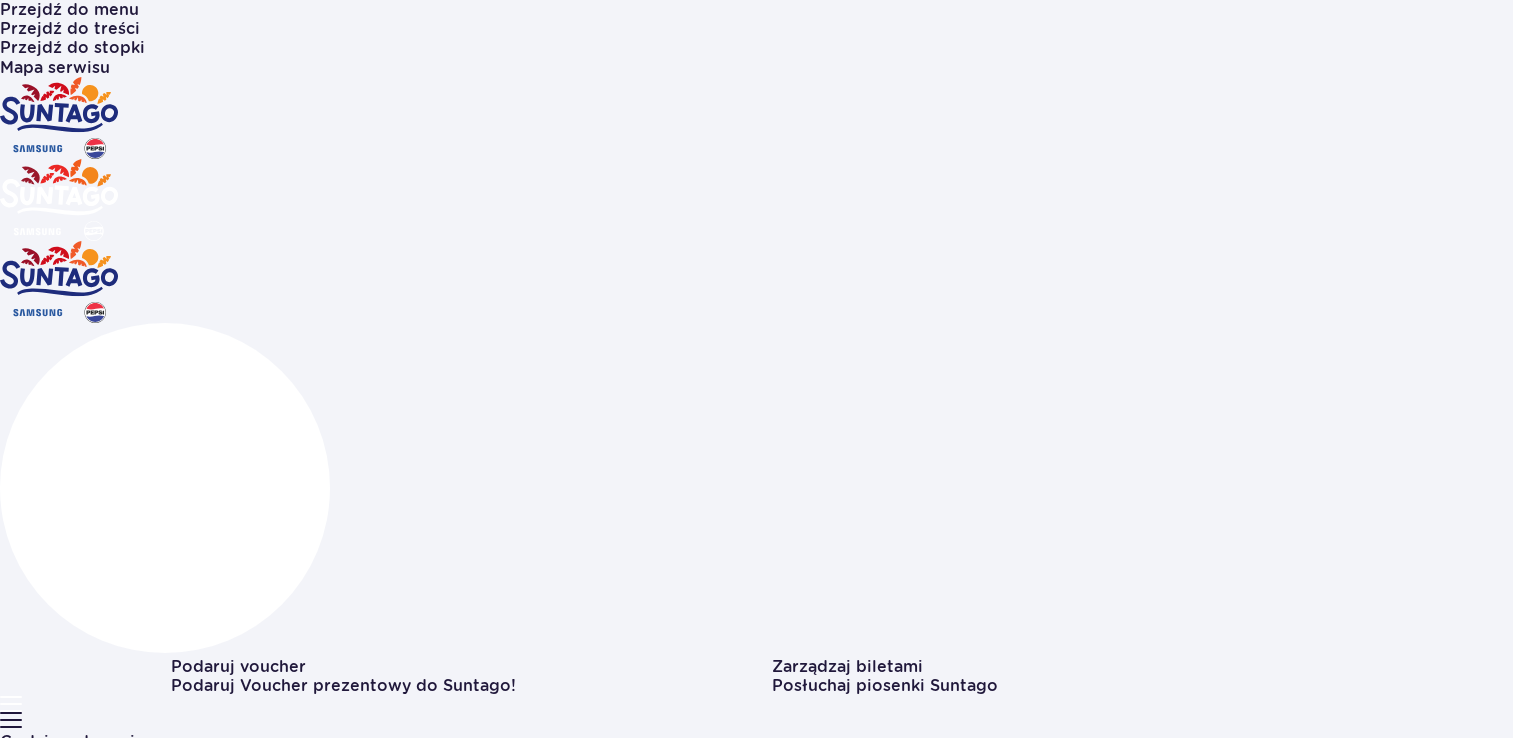scroll, scrollTop: 0, scrollLeft: 0, axis: both 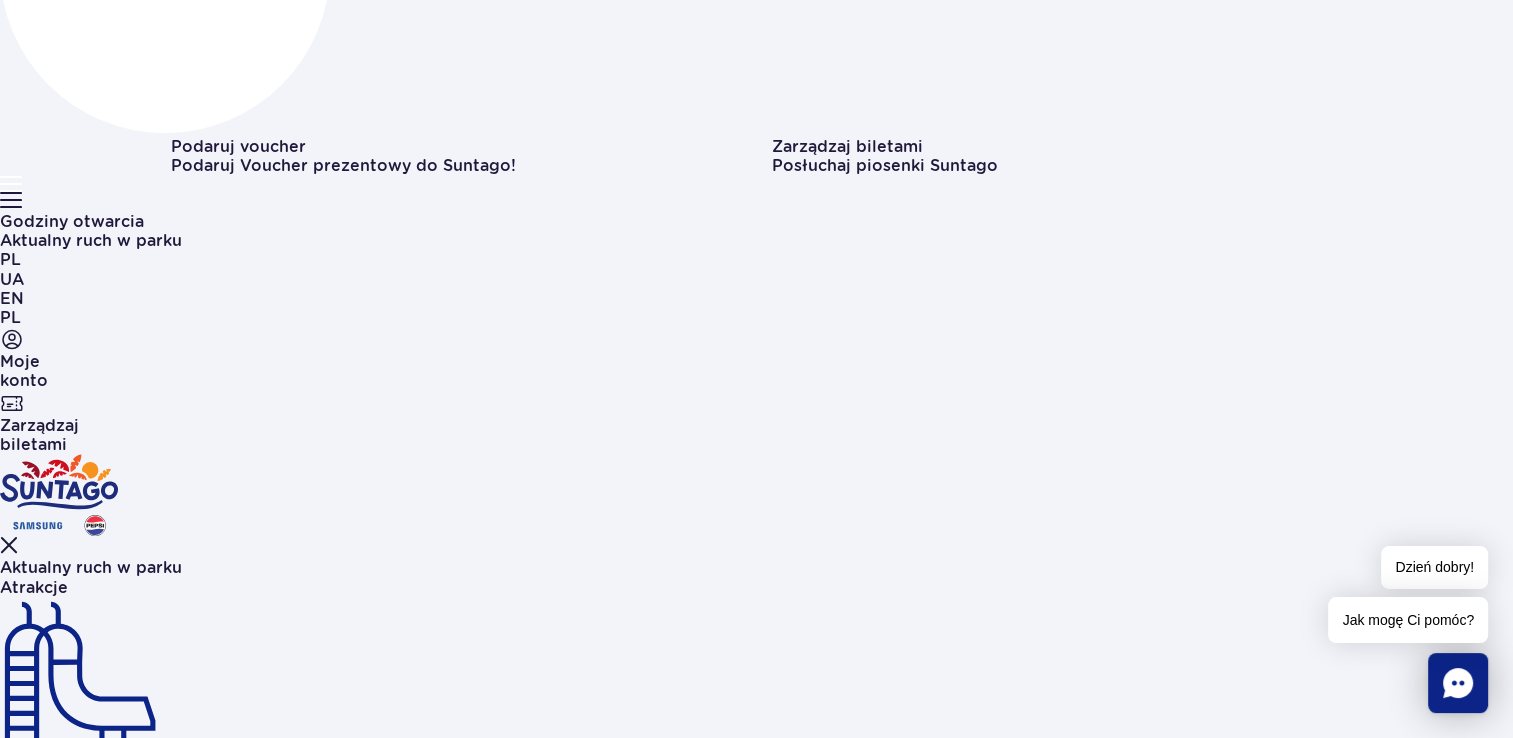 click on "2 strefy  16+
Jamango, Relax" at bounding box center (756, 11782) 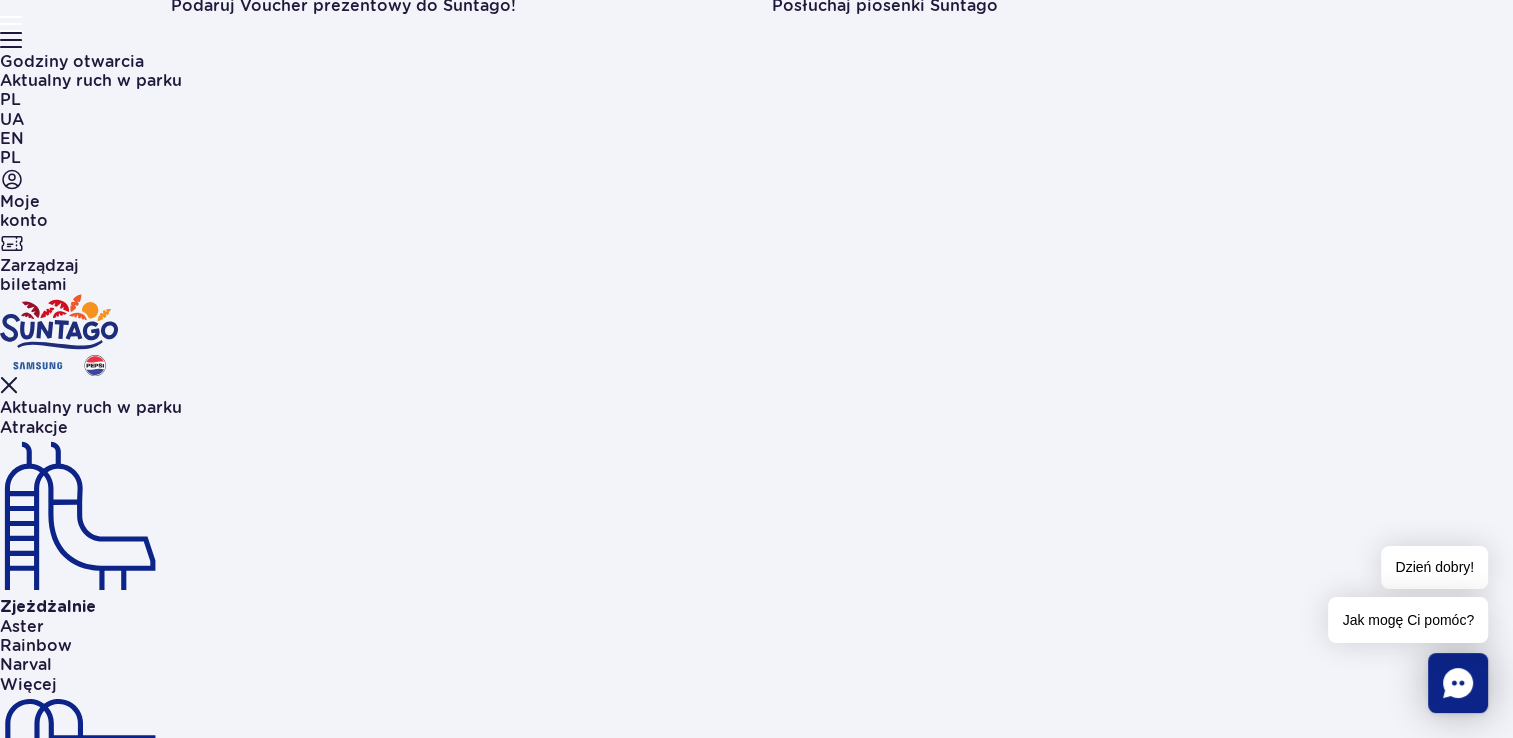 scroll, scrollTop: 720, scrollLeft: 0, axis: vertical 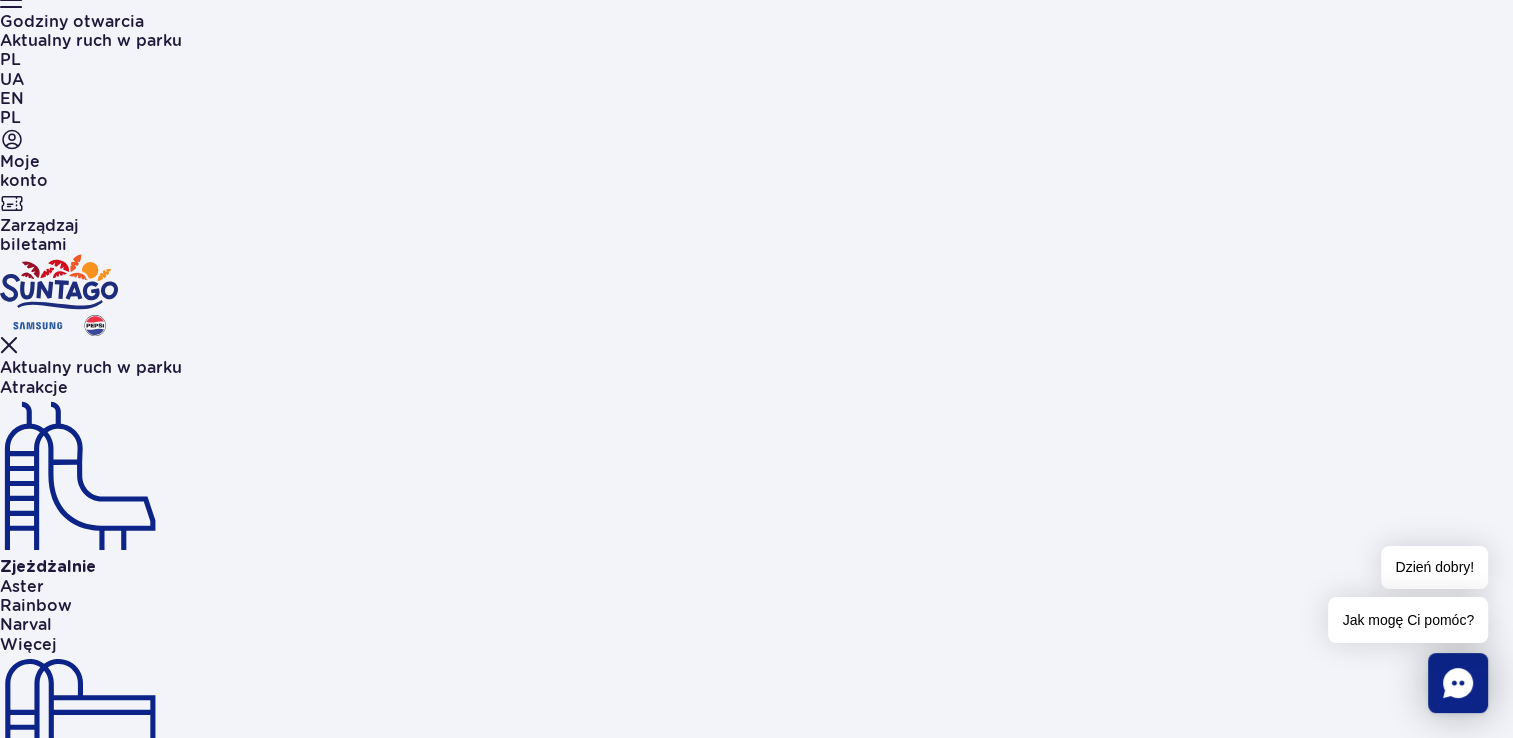 click on "3 strefy  16+
Jamango, Relax, Saunaria" at bounding box center [756, 11933] 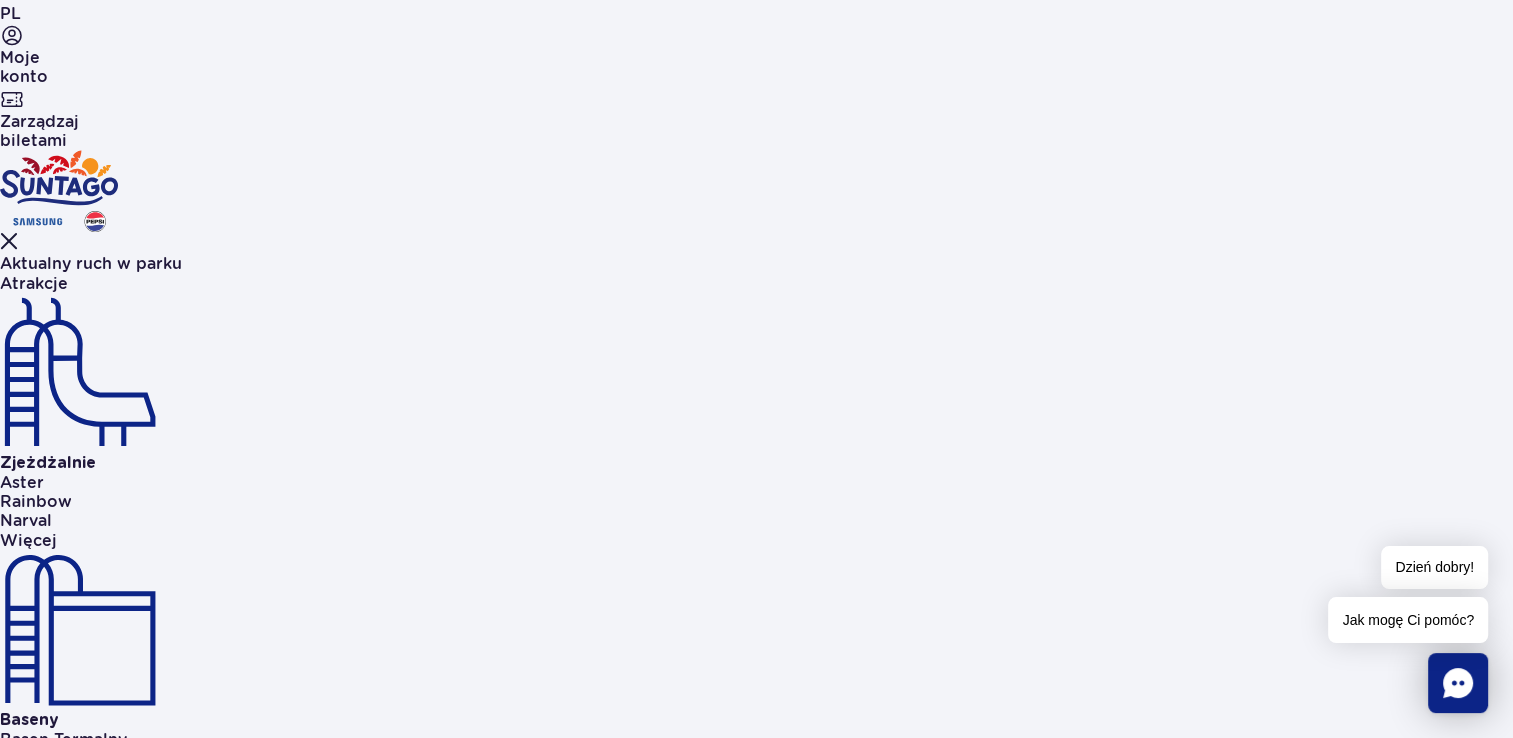 scroll, scrollTop: 840, scrollLeft: 0, axis: vertical 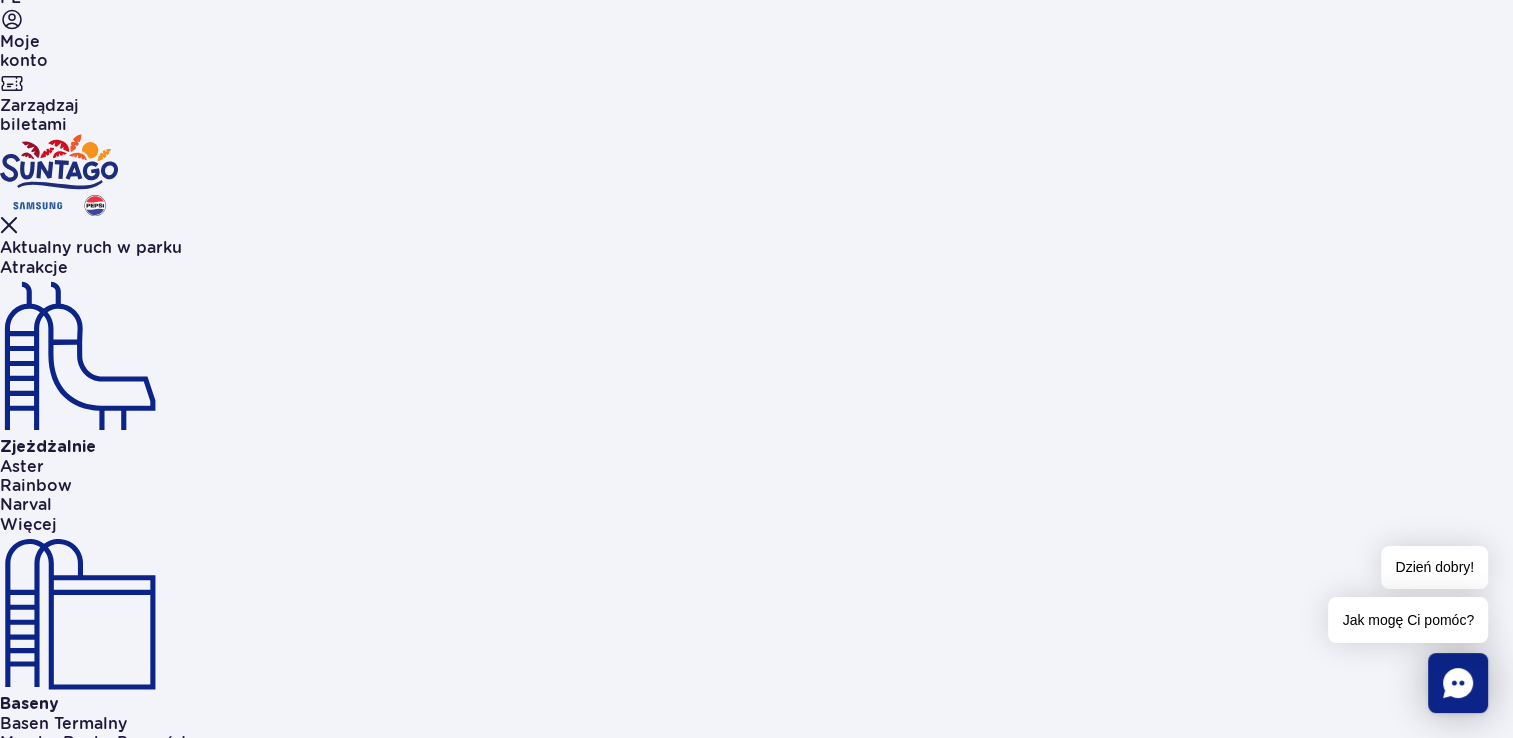 click on "3 strefy  16+
Jamango, Relax, Saunaria" at bounding box center [756, 11813] 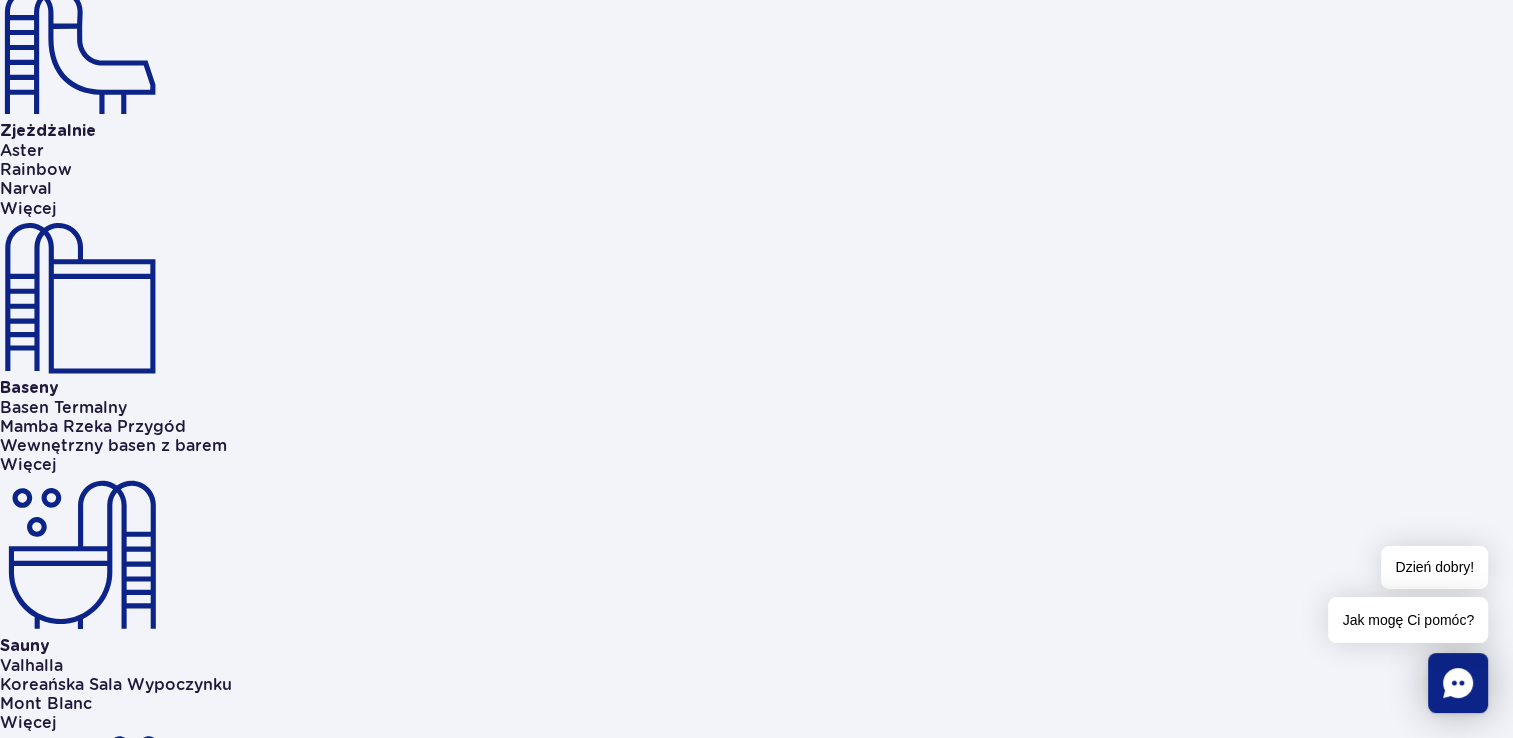 scroll, scrollTop: 1200, scrollLeft: 0, axis: vertical 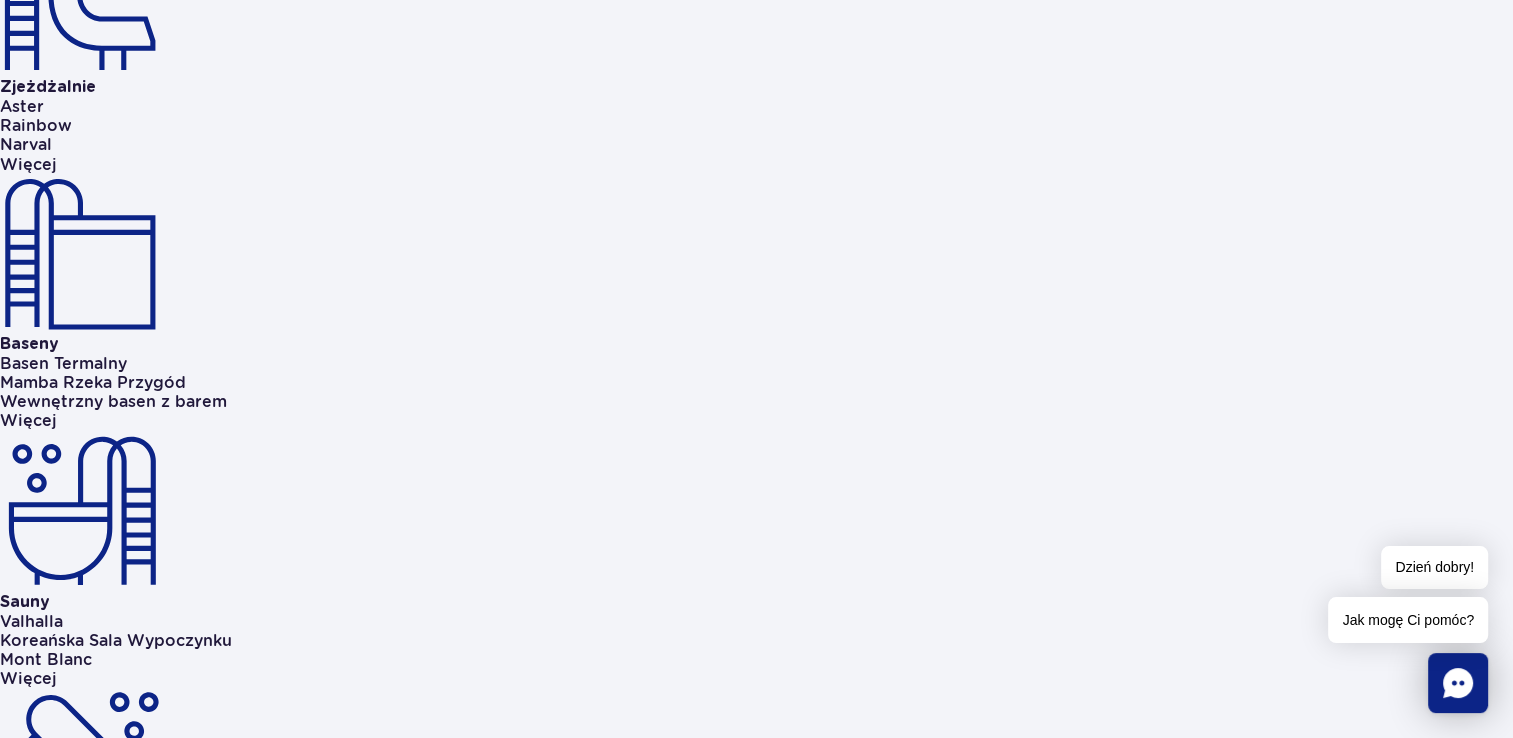 click on "1. Ile kosztuje parking?" at bounding box center (263, 13100) 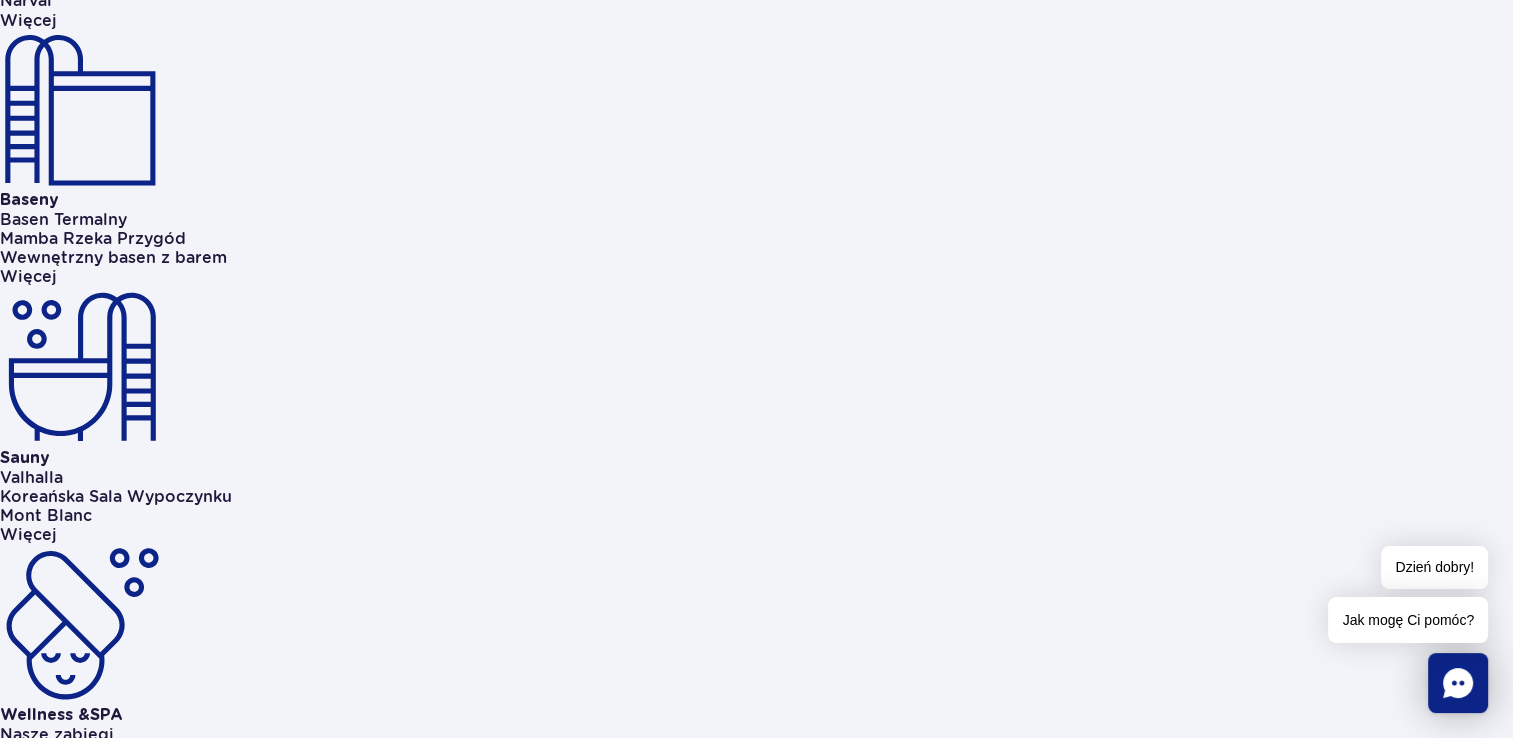 scroll, scrollTop: 1360, scrollLeft: 0, axis: vertical 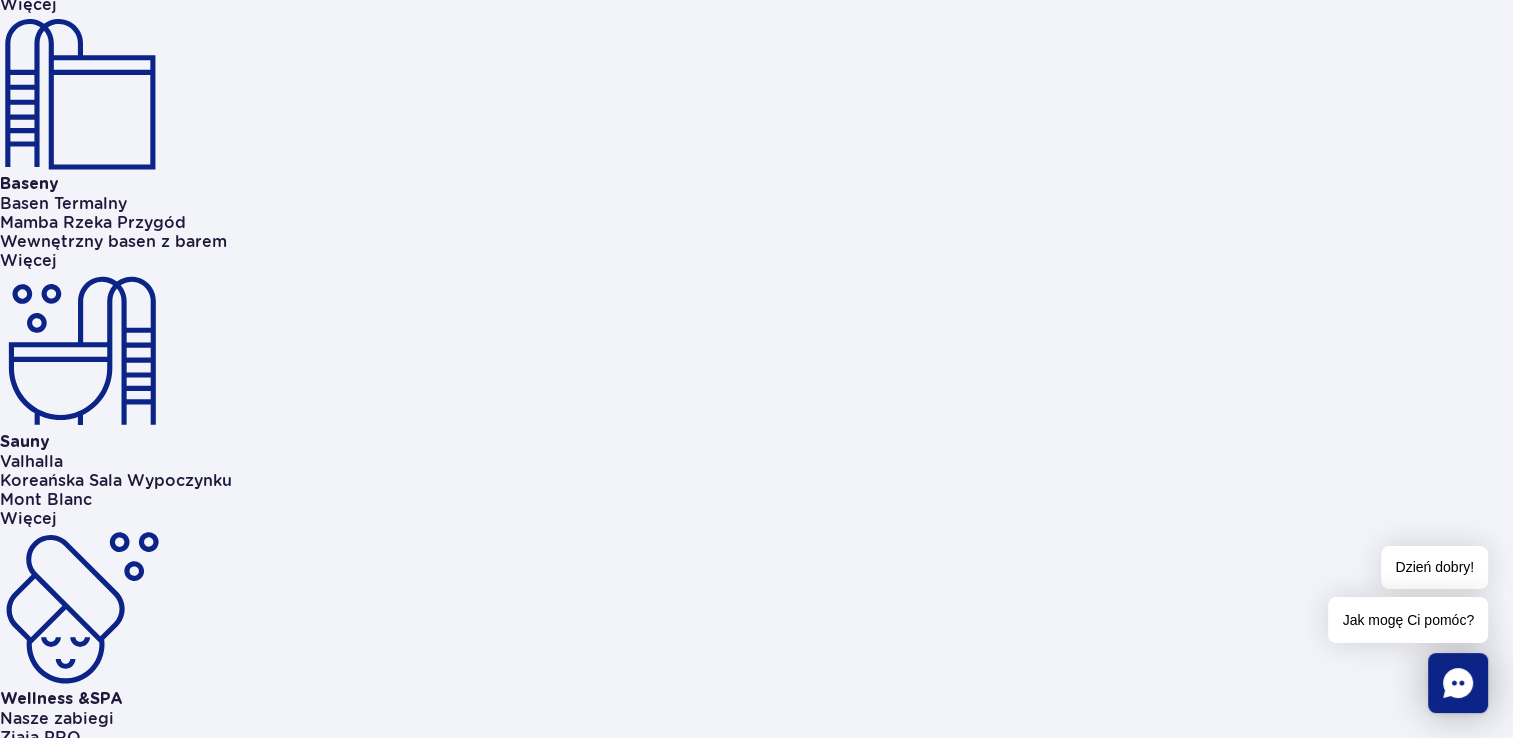 click on "2. Co obejmuje cena biletu?" at bounding box center (263, 12940) 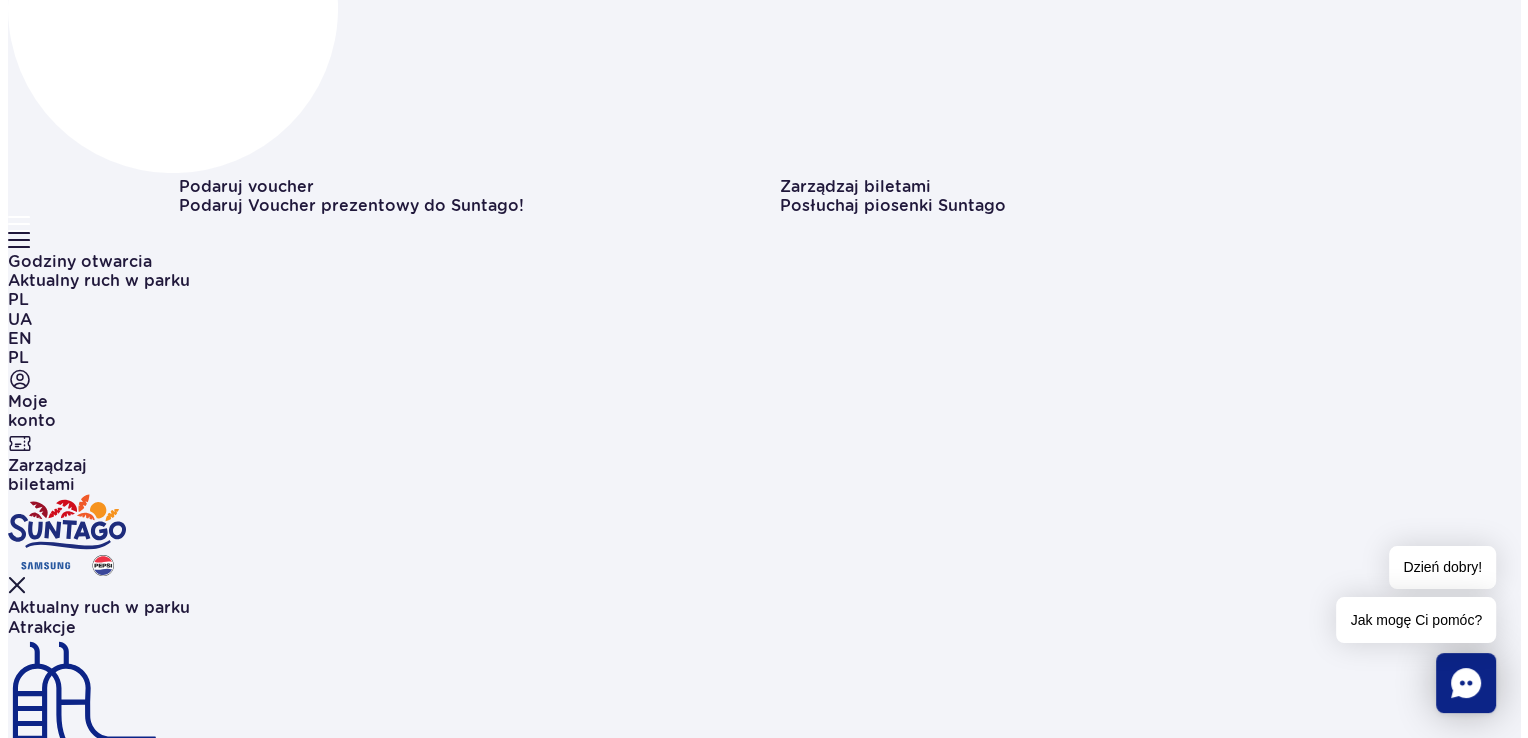 scroll, scrollTop: 520, scrollLeft: 0, axis: vertical 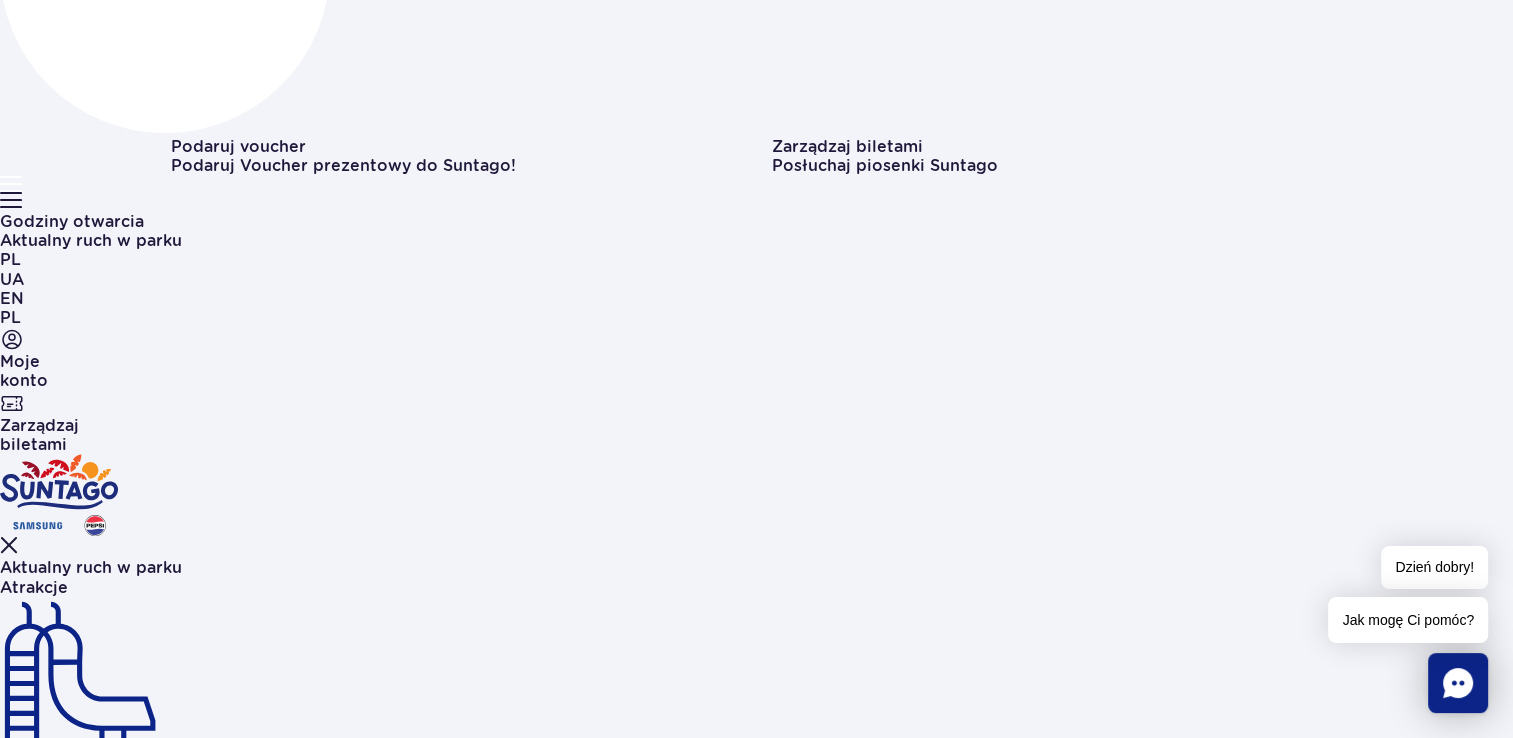 click on "Dowiedz się więcej o strefach Suntago" at bounding box center (512, 10966) 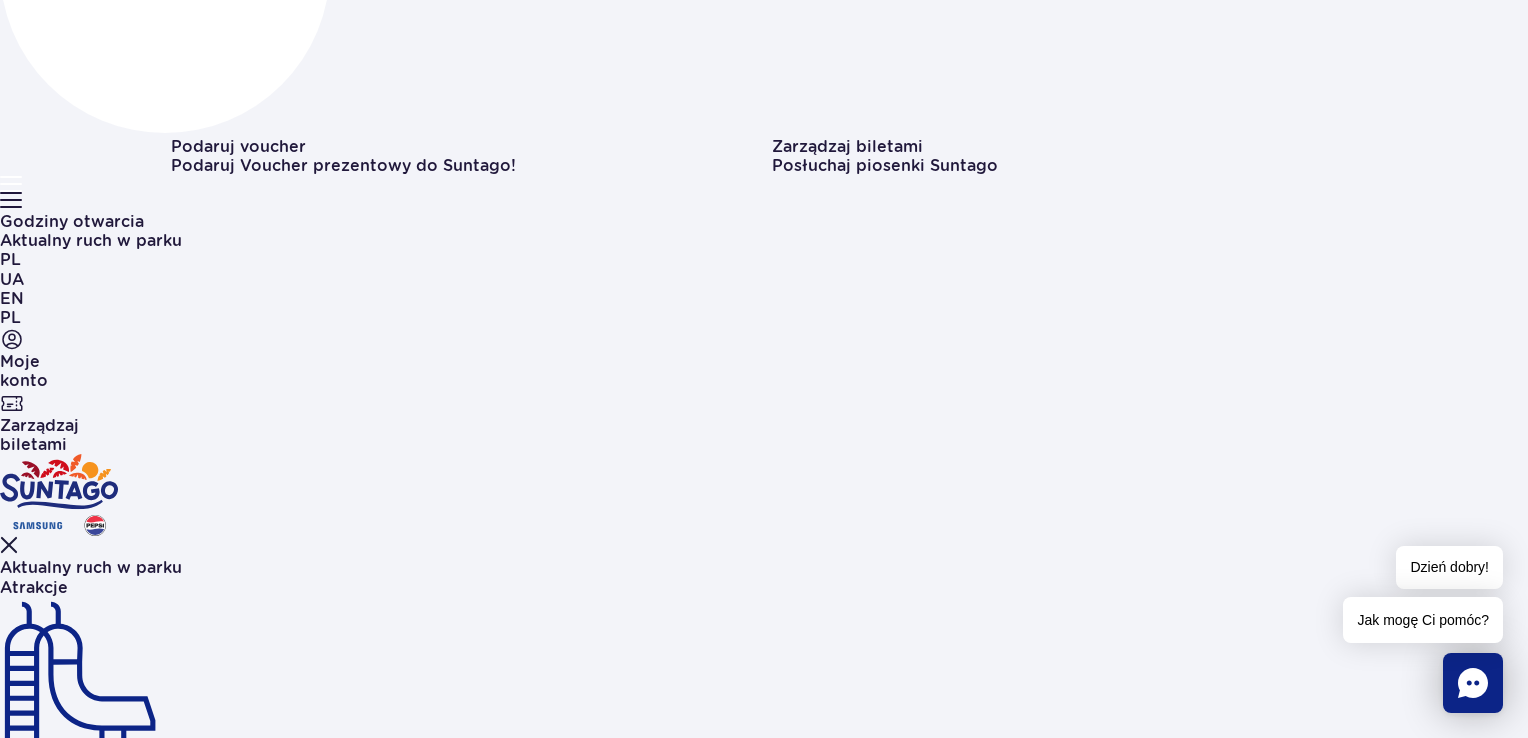 type 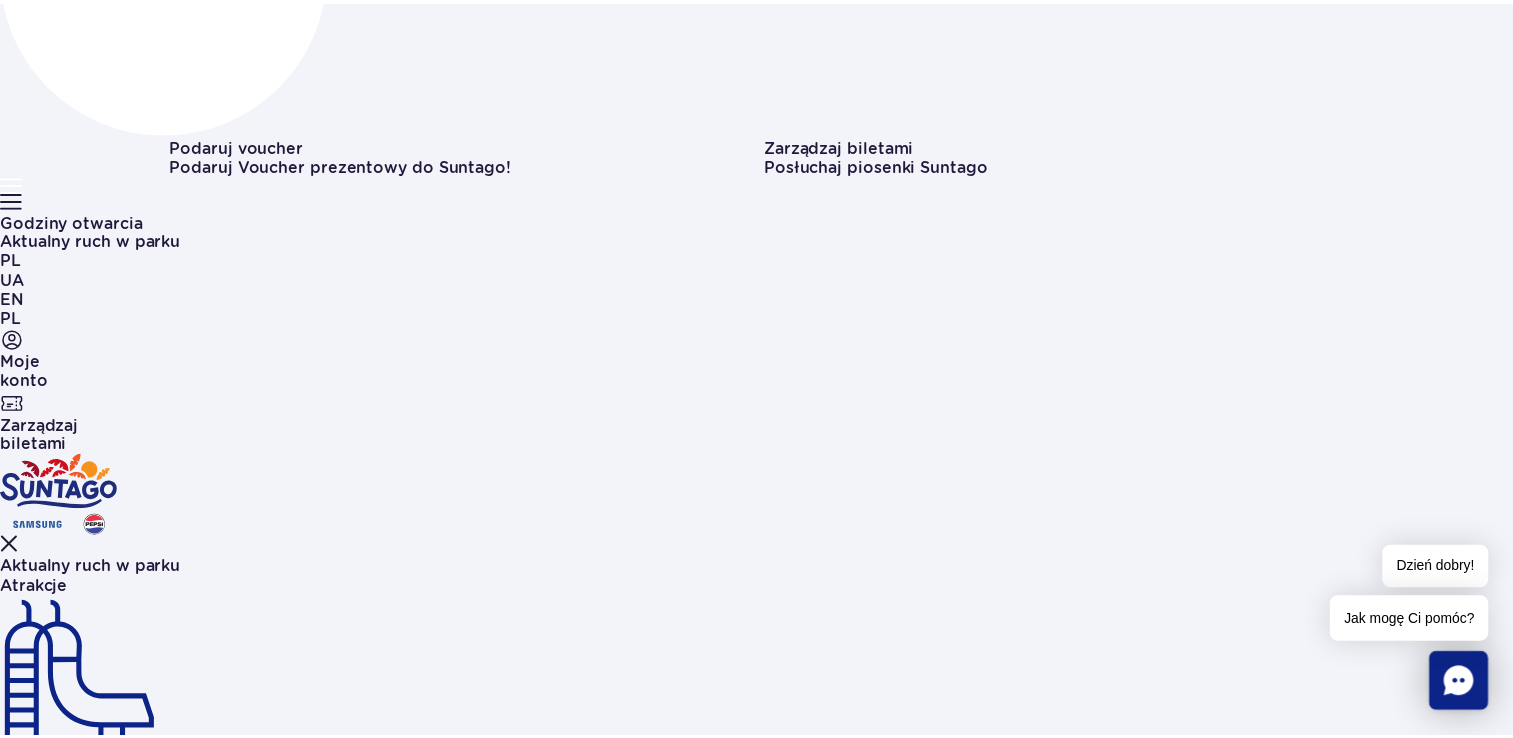scroll, scrollTop: 0, scrollLeft: 0, axis: both 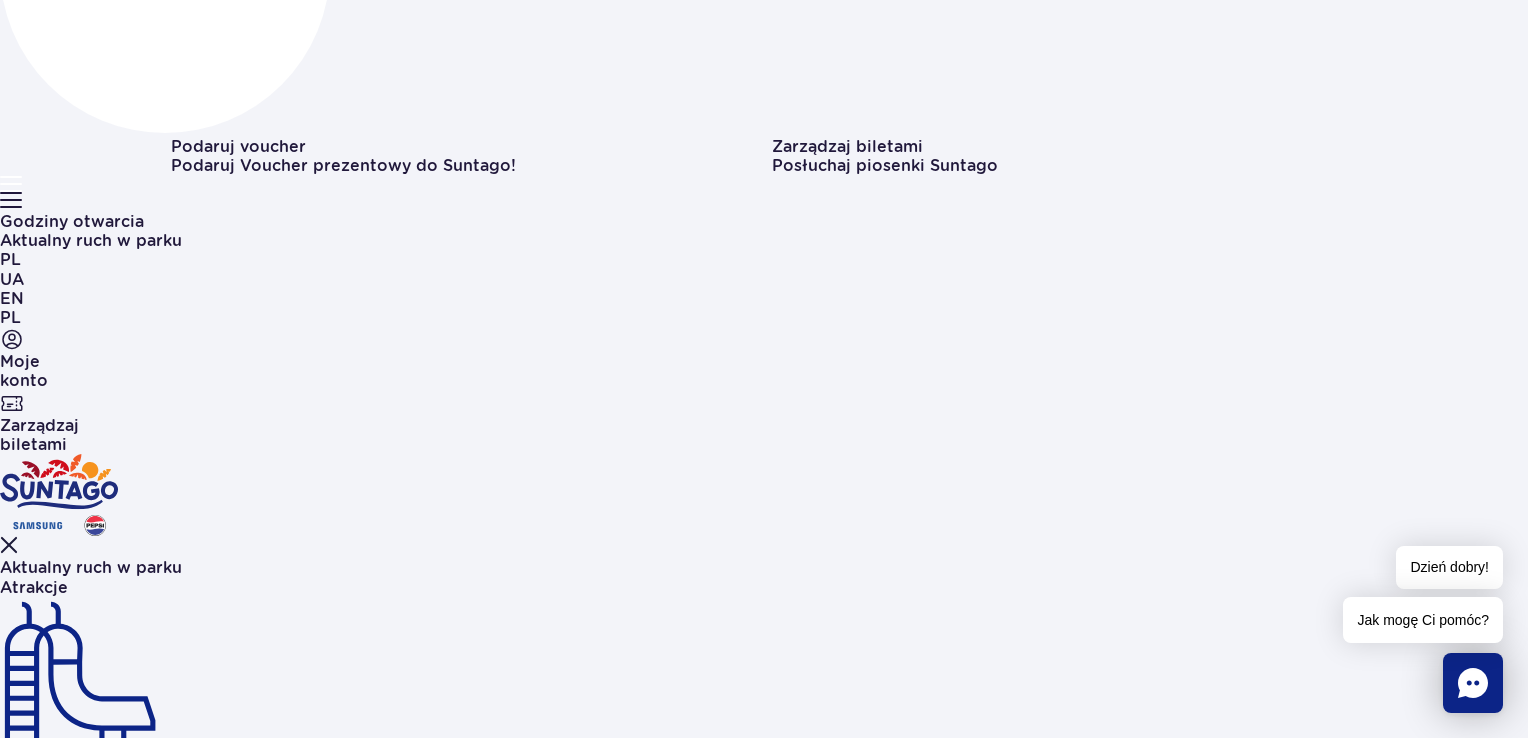 click at bounding box center (0, 14624) 